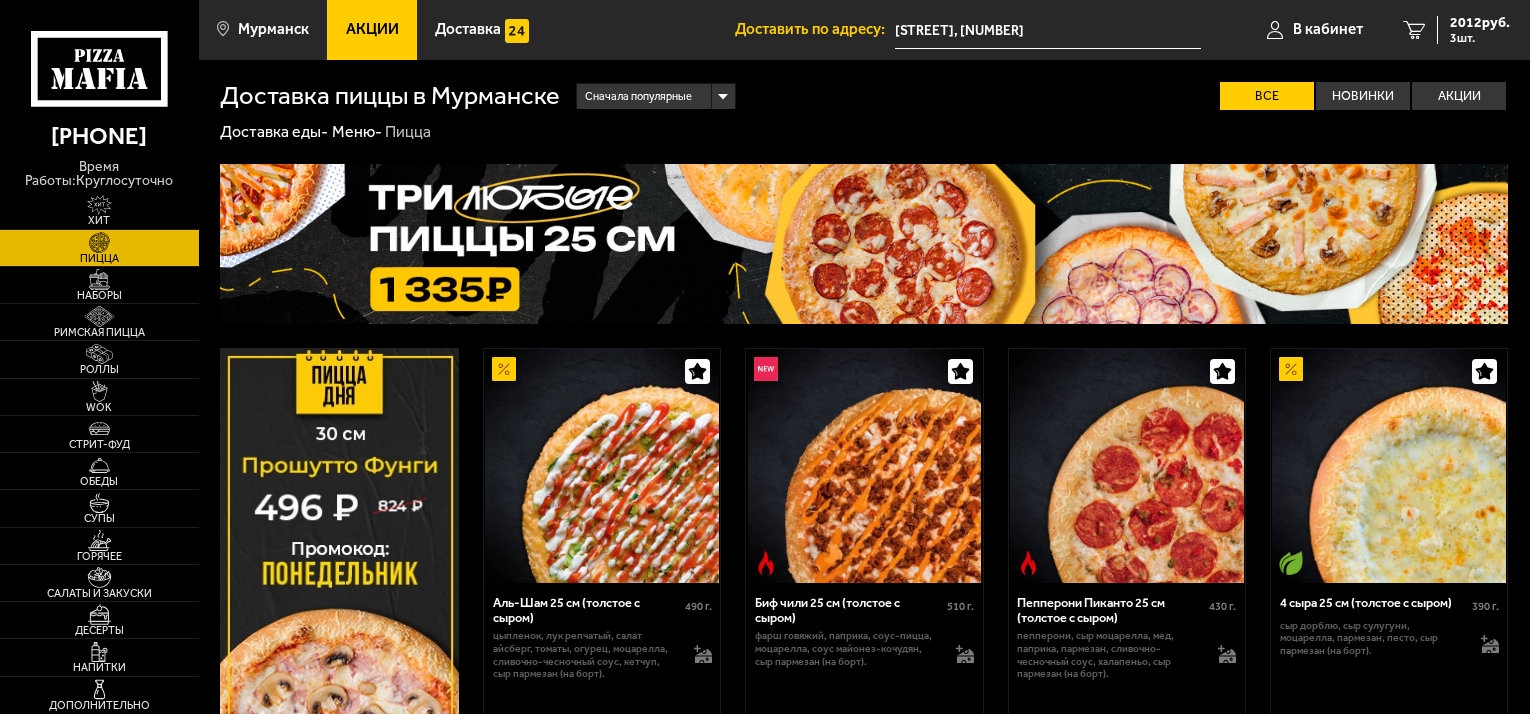 scroll, scrollTop: 1800, scrollLeft: 0, axis: vertical 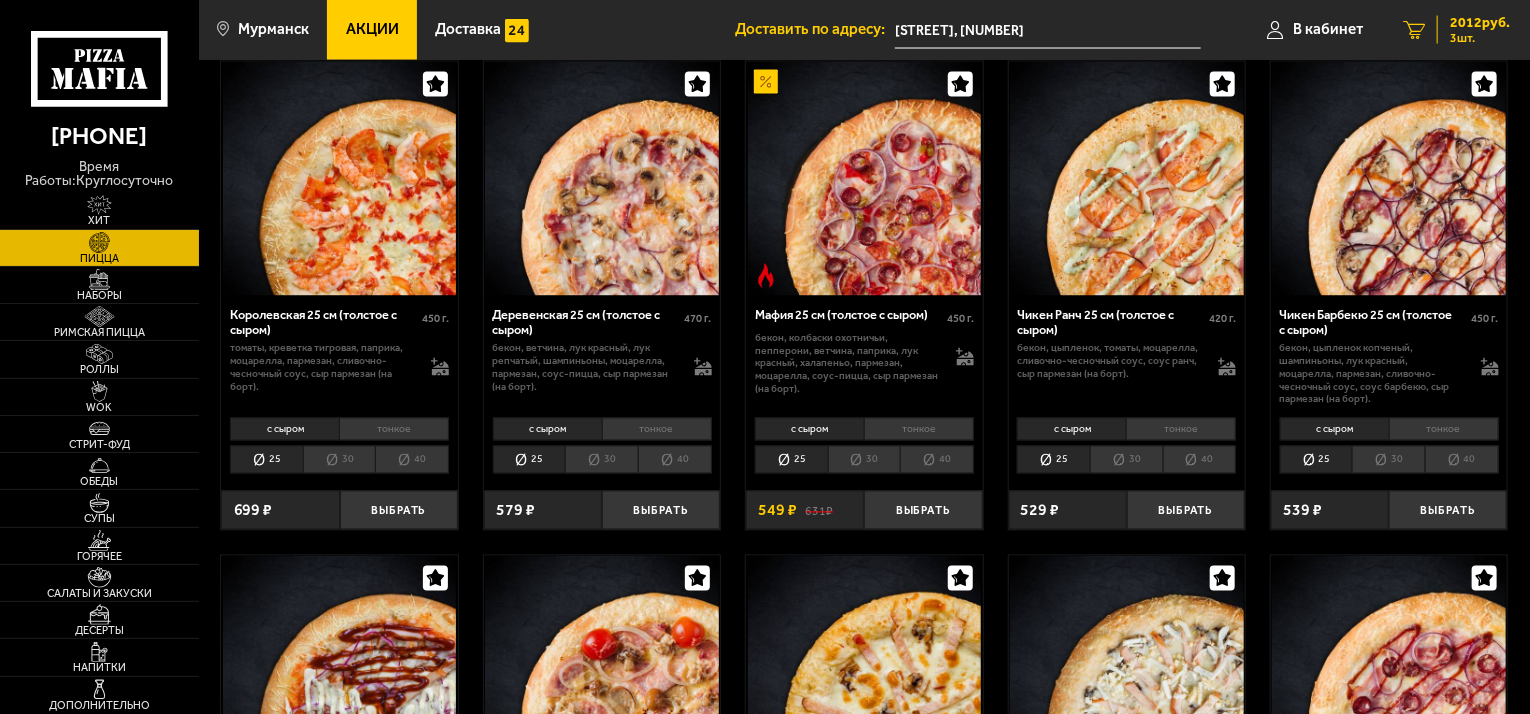 click on "2012  руб." at bounding box center (1480, 23) 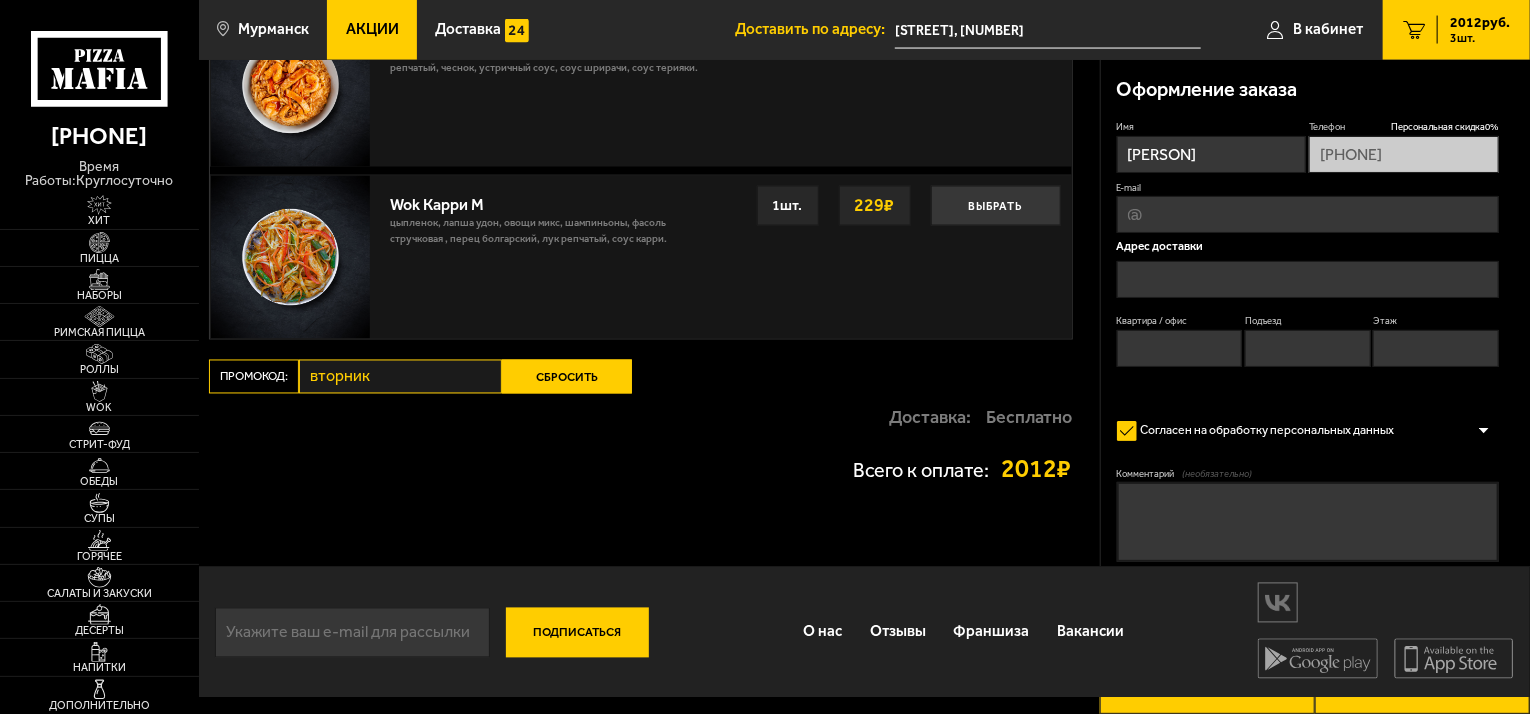 scroll, scrollTop: 0, scrollLeft: 0, axis: both 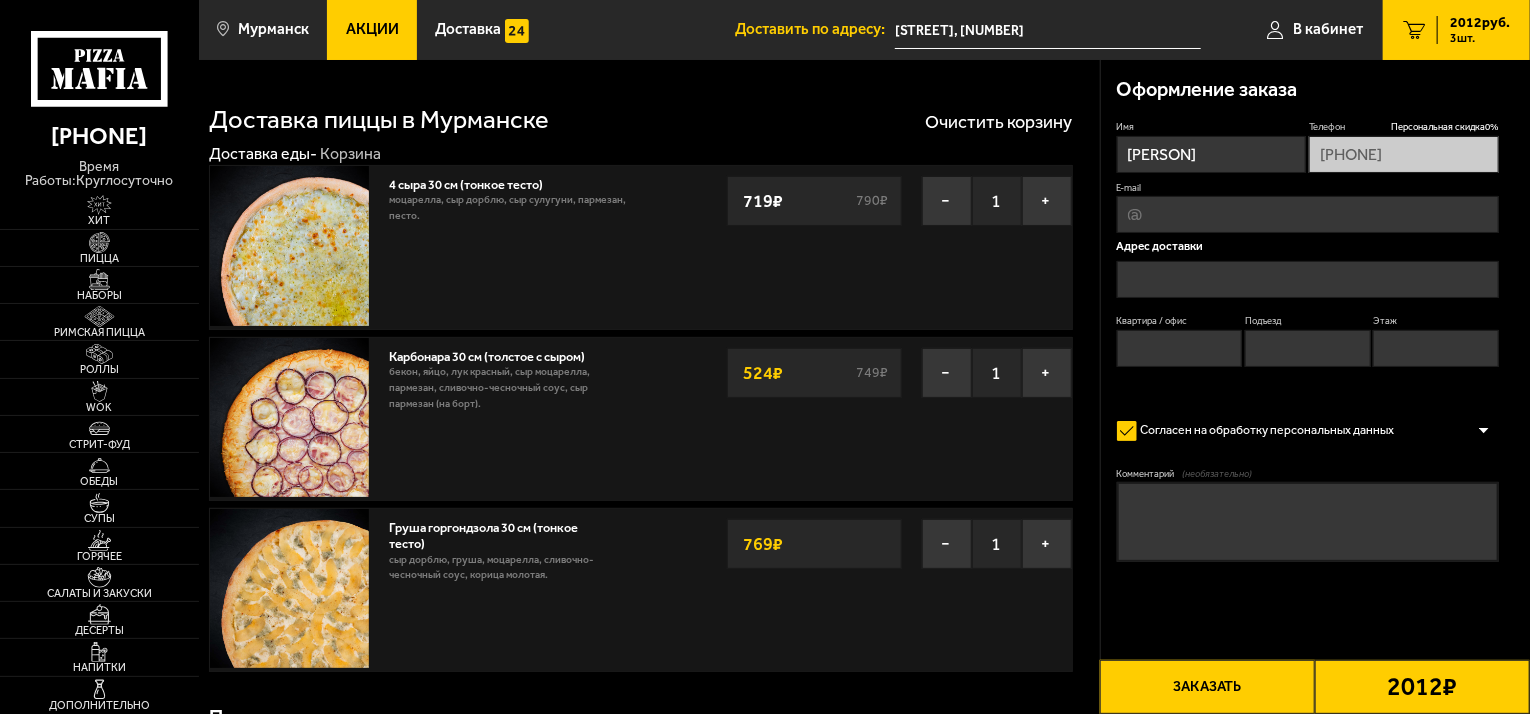 type on "[STREET], [NUMBER]" 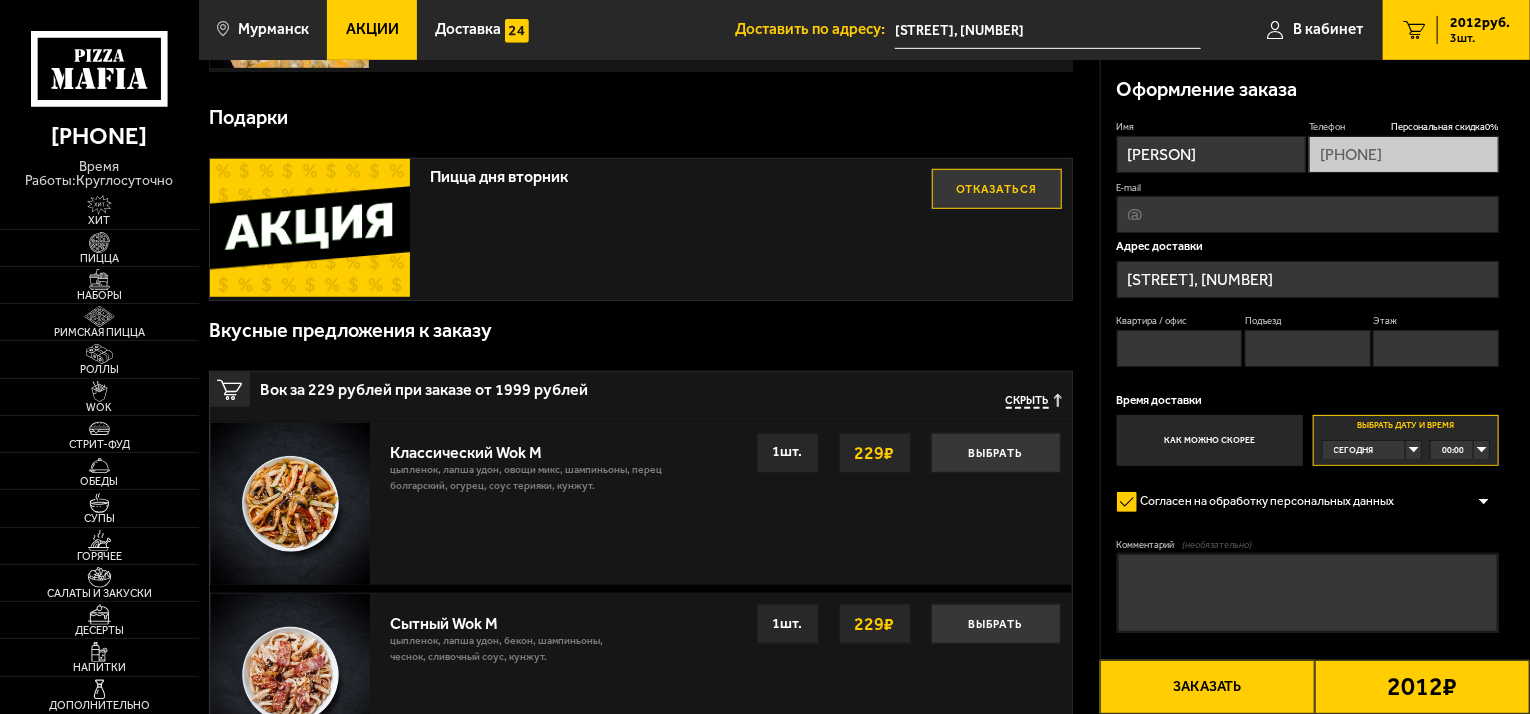 scroll, scrollTop: 500, scrollLeft: 0, axis: vertical 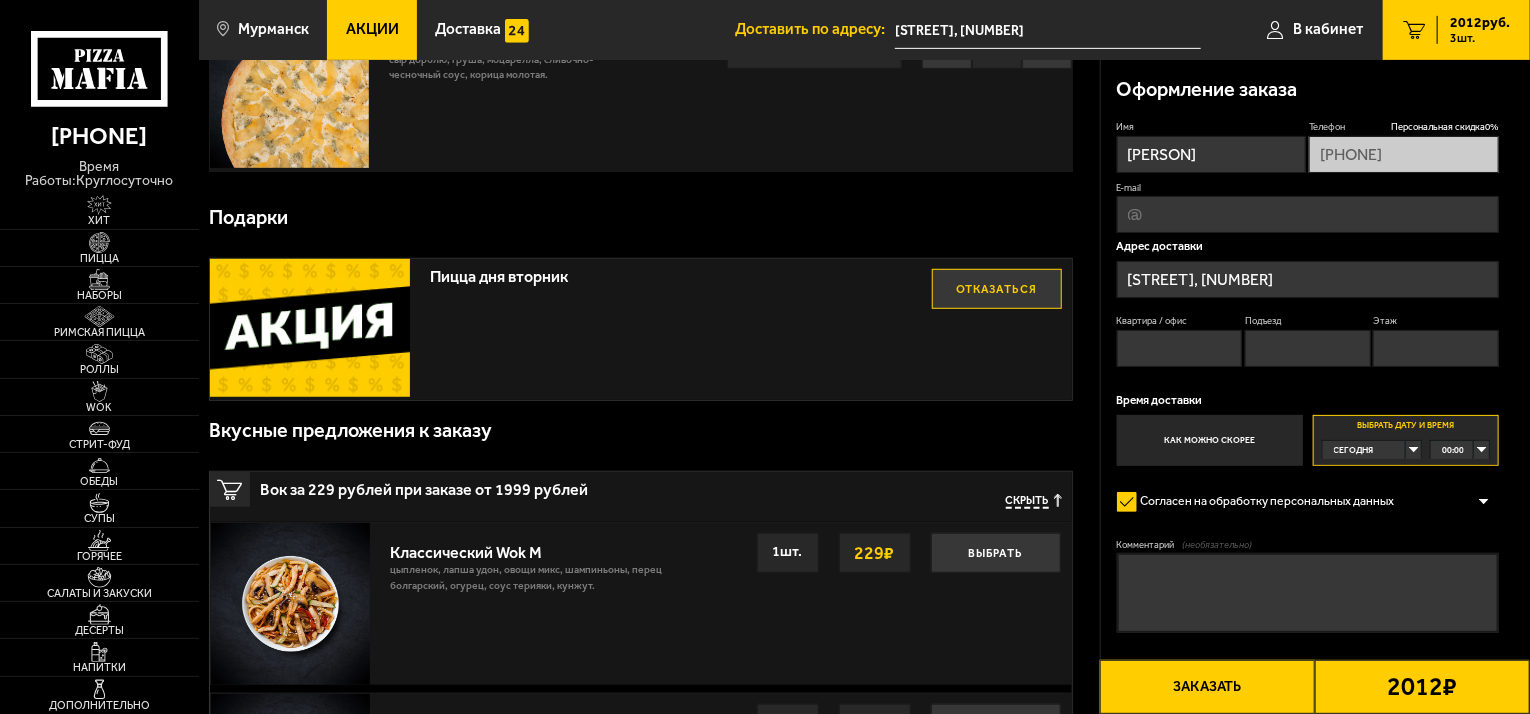 click on "Сегодня" at bounding box center [1365, 450] 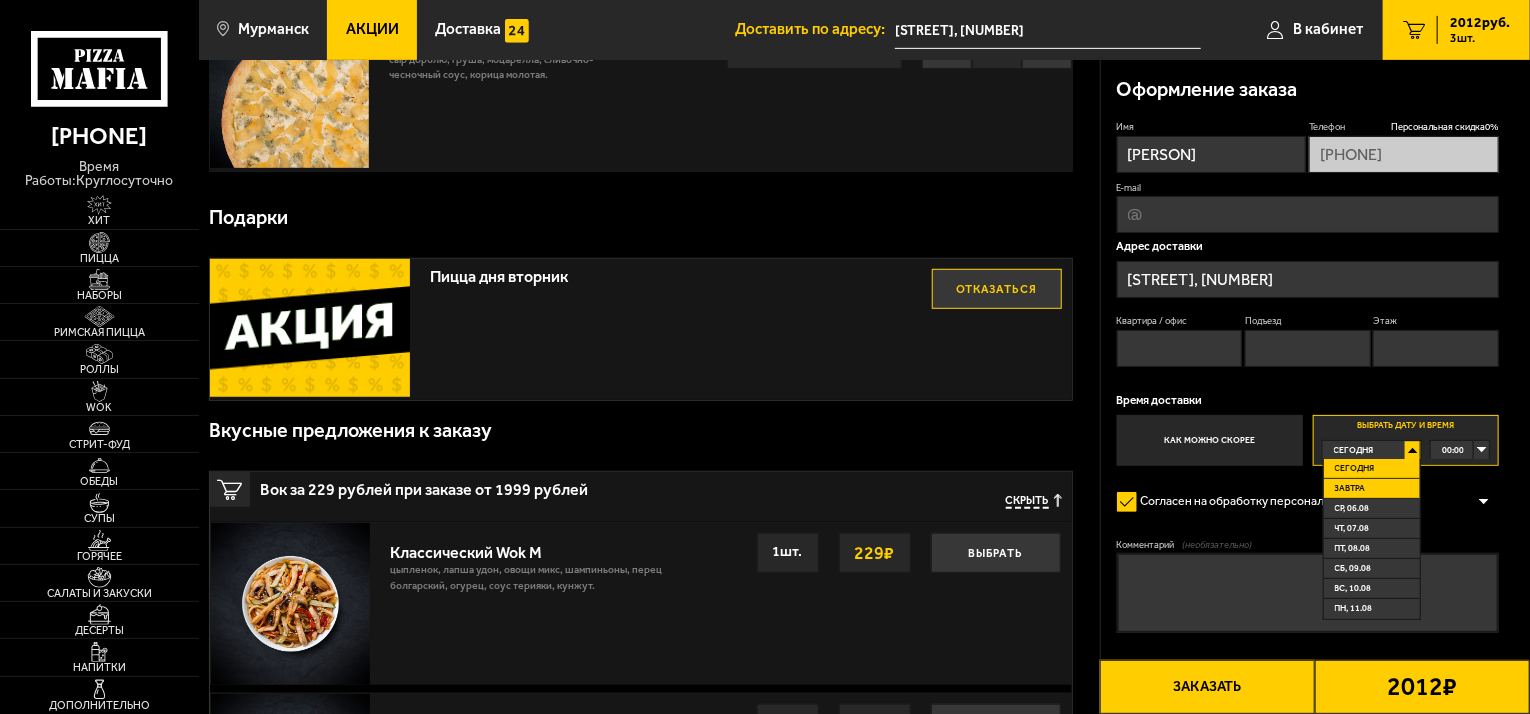 click on "Завтра" at bounding box center [1372, 489] 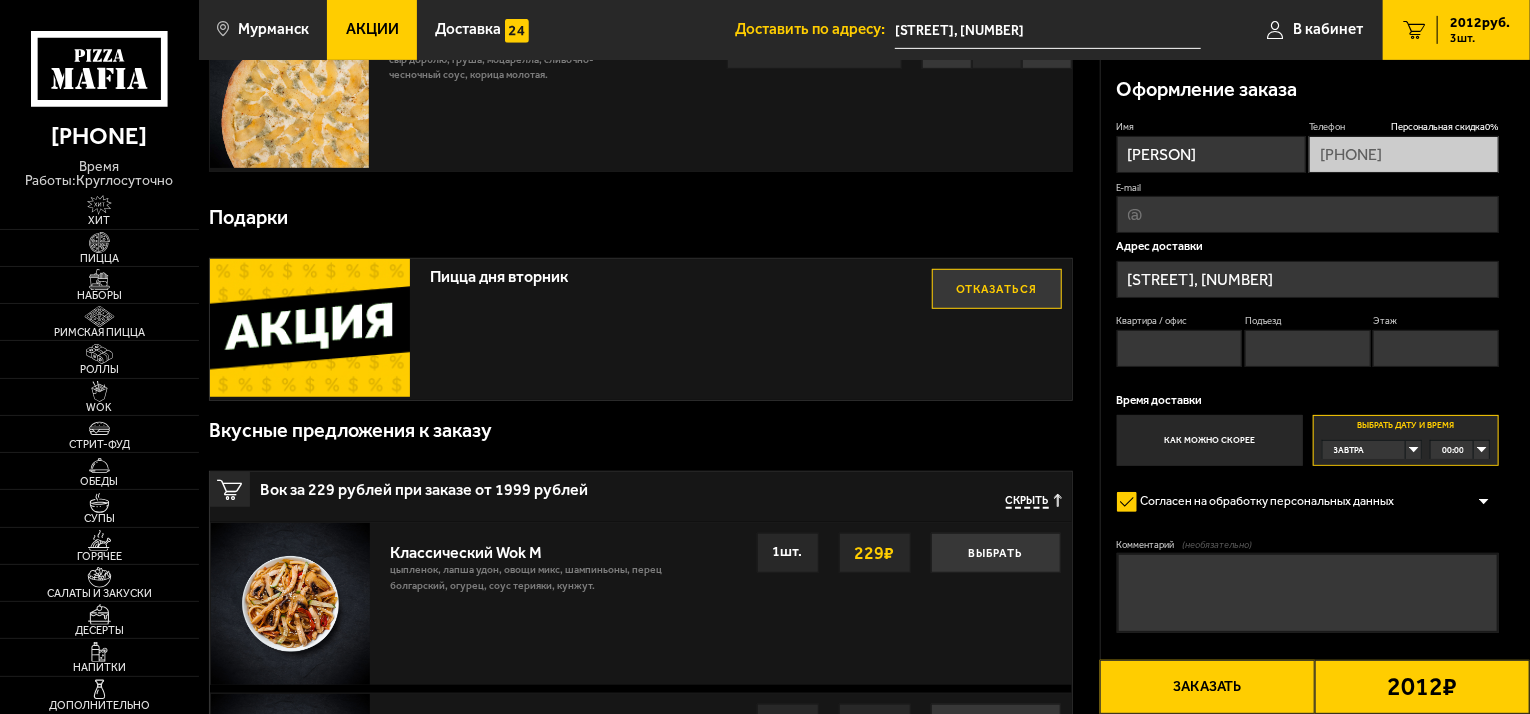 click on "00:00" at bounding box center [1460, 450] 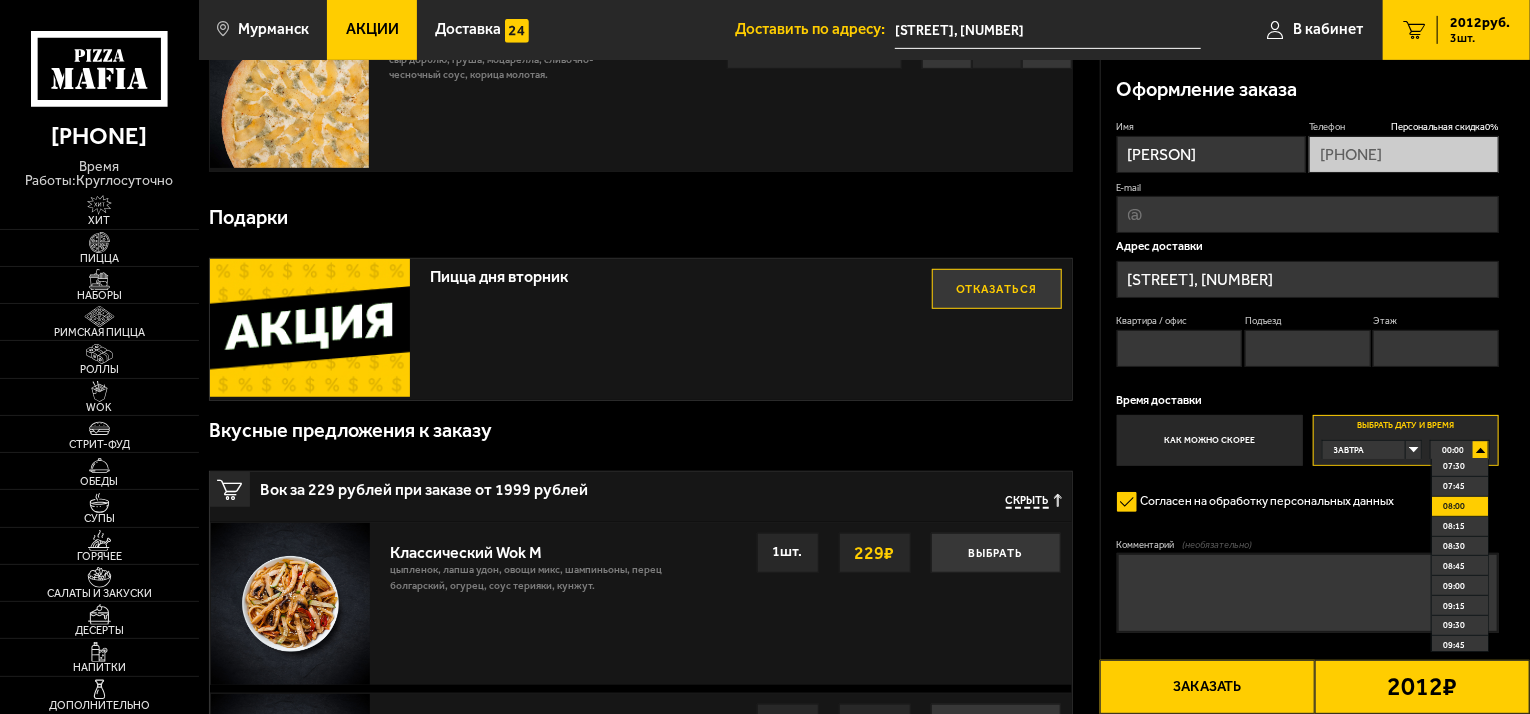 scroll, scrollTop: 900, scrollLeft: 0, axis: vertical 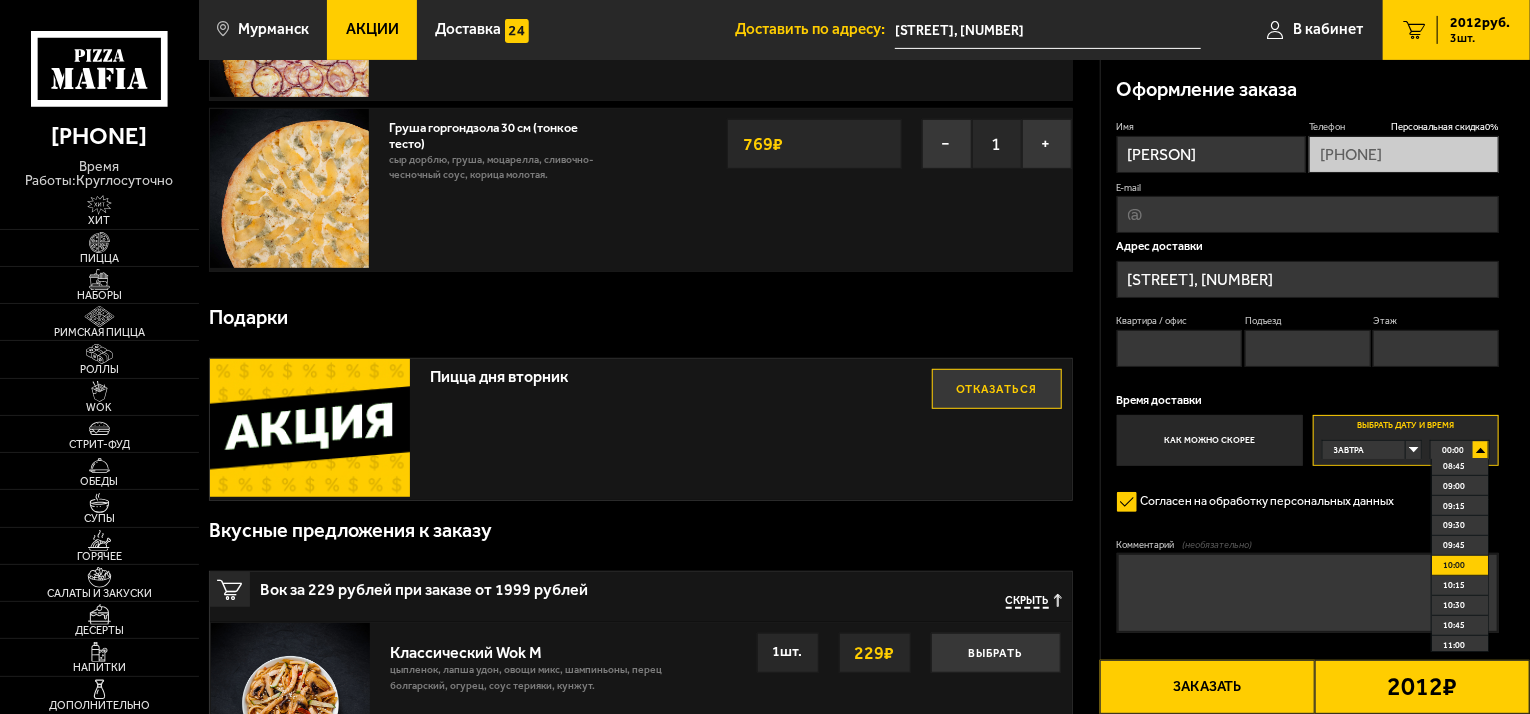 click on "10:00" at bounding box center (1454, 565) 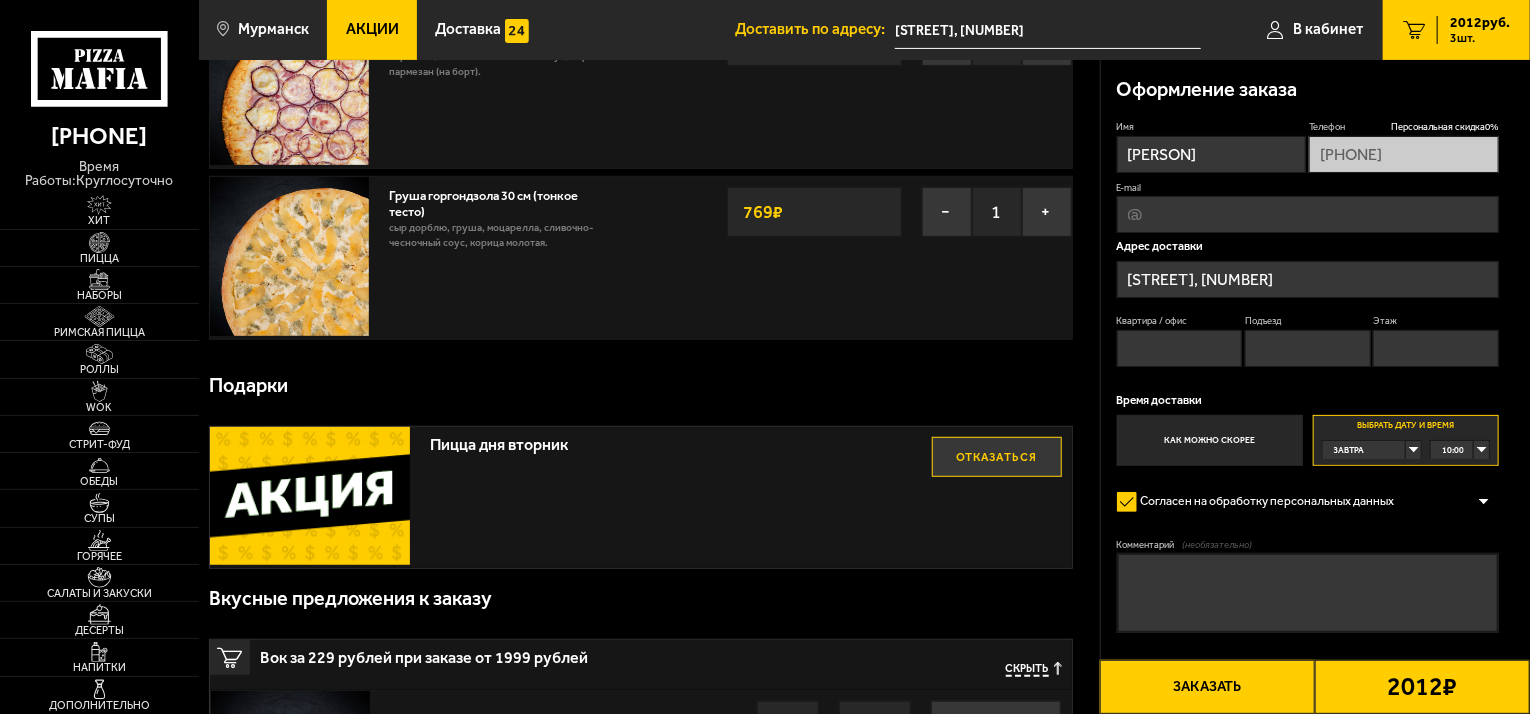 scroll, scrollTop: 300, scrollLeft: 0, axis: vertical 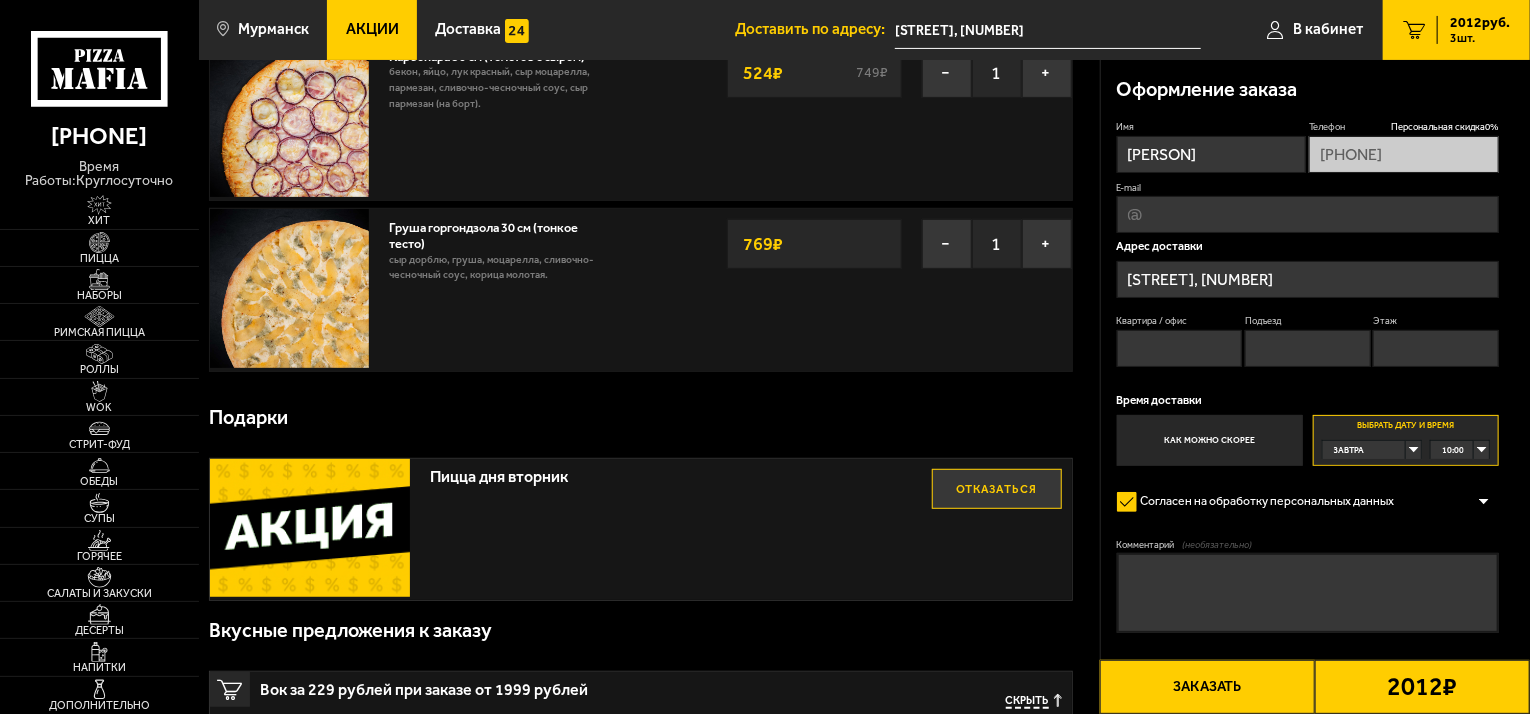 click on "Подъезд" at bounding box center (1308, 348) 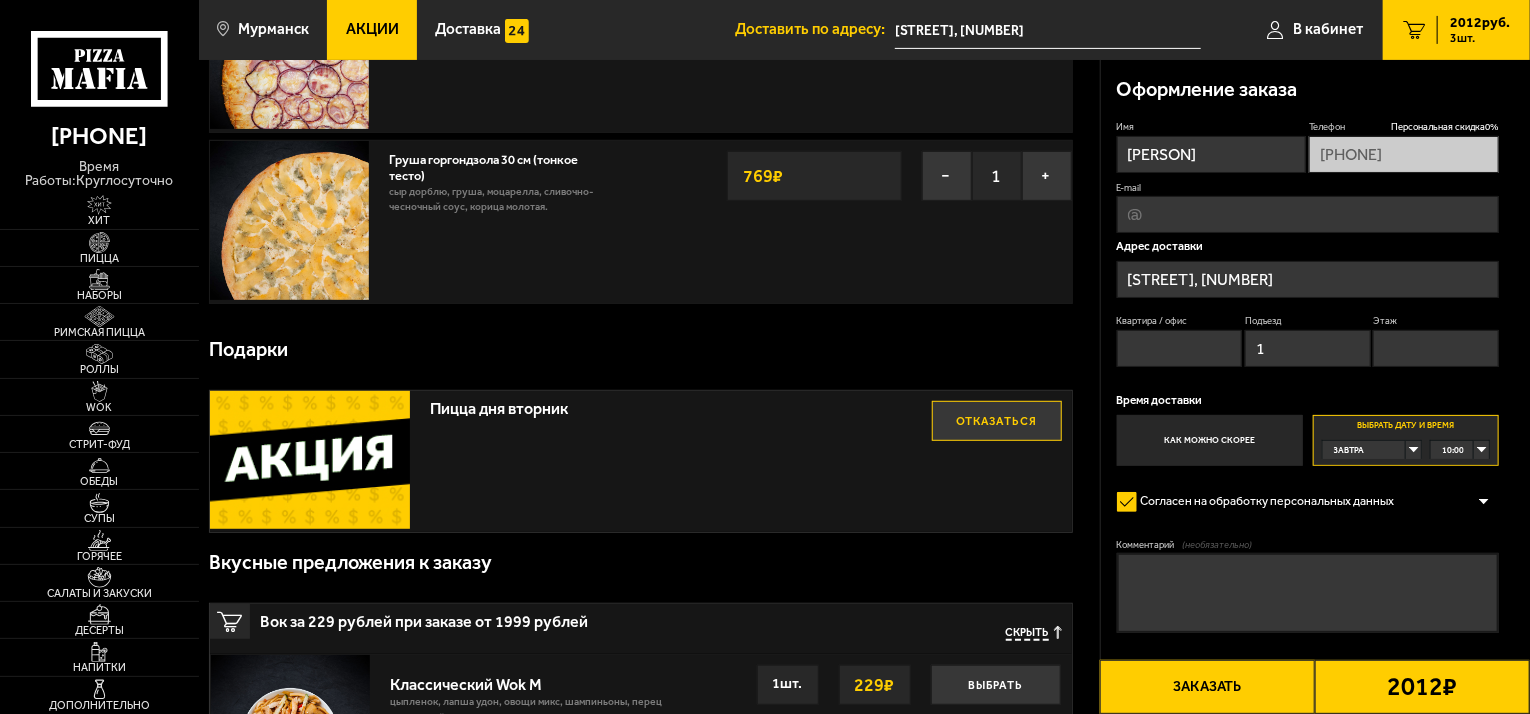 scroll, scrollTop: 400, scrollLeft: 0, axis: vertical 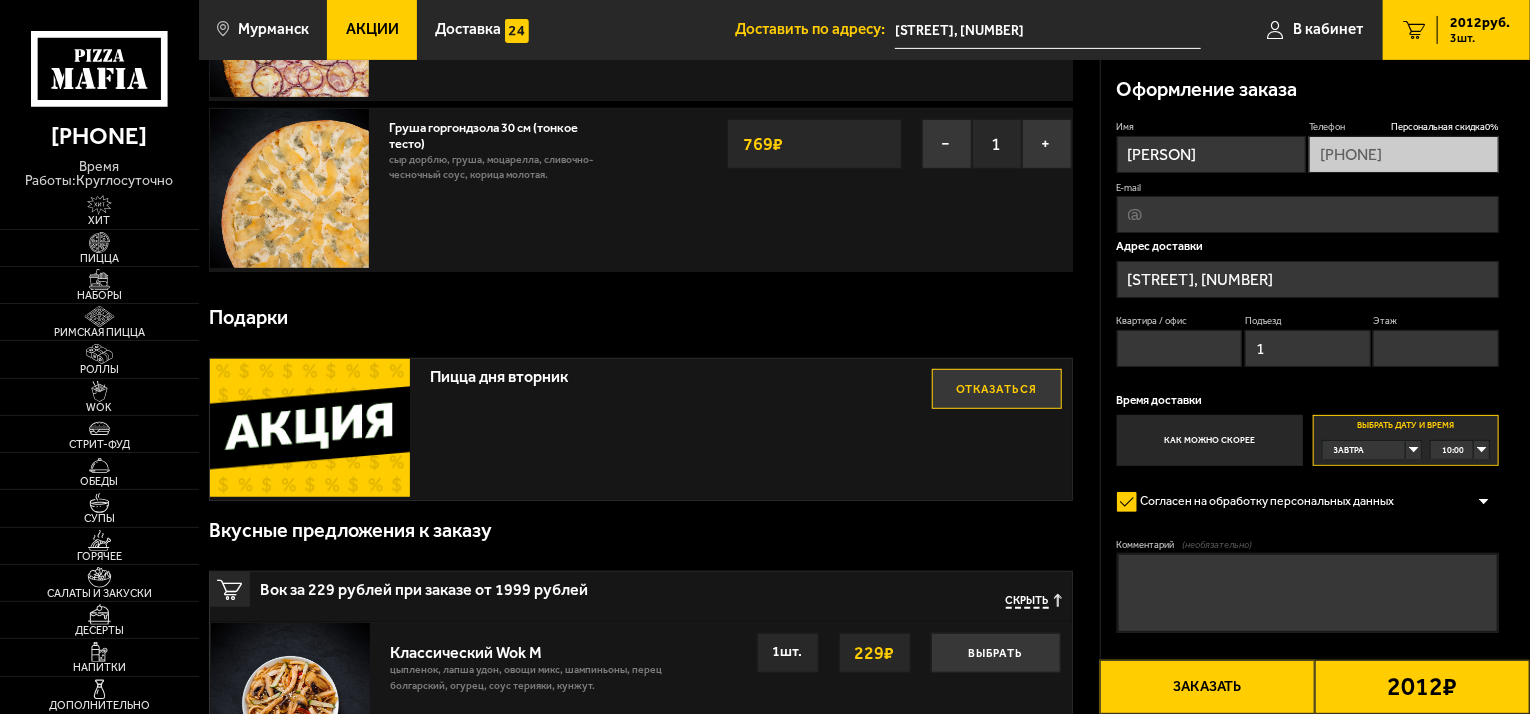 type on "1" 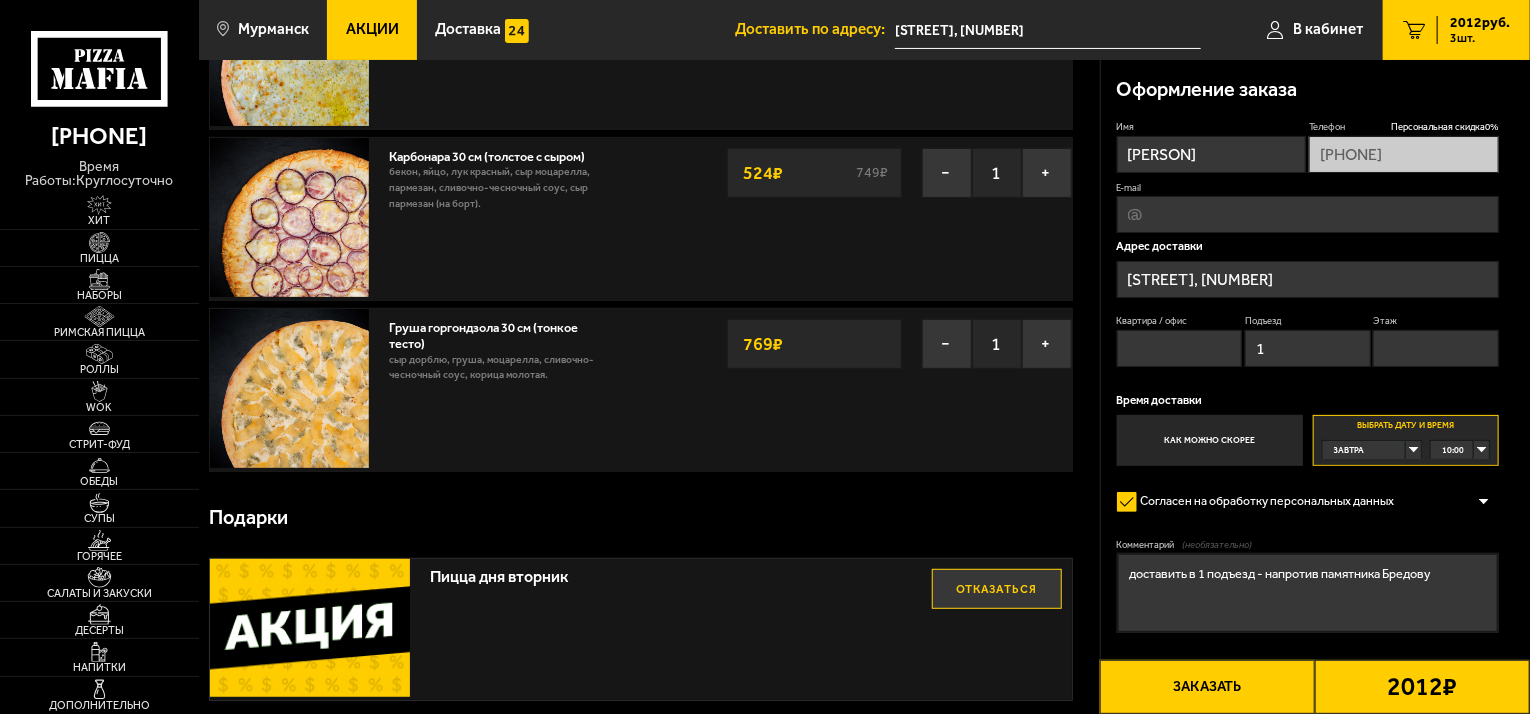 scroll, scrollTop: 300, scrollLeft: 0, axis: vertical 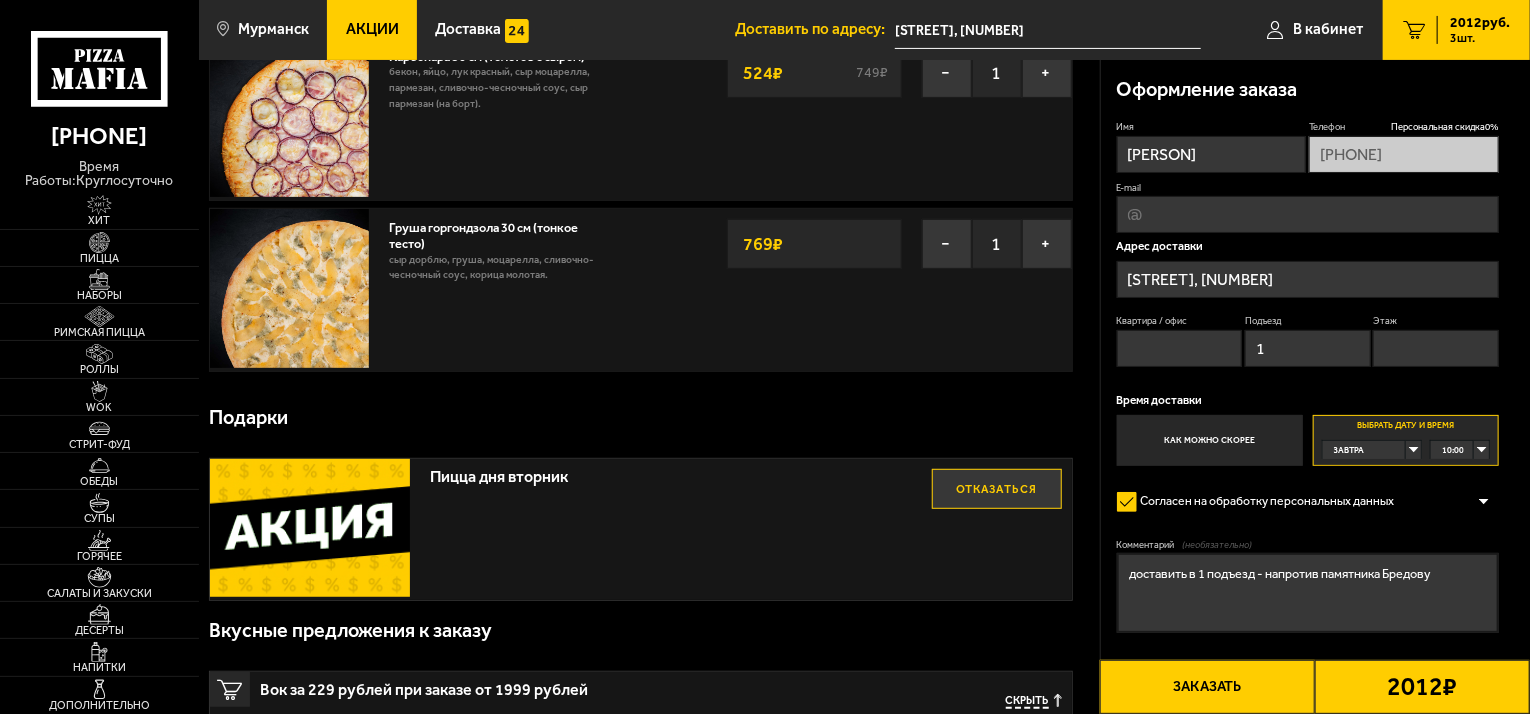 type on "доставить в 1 подъезд - напротив памятника Бредову" 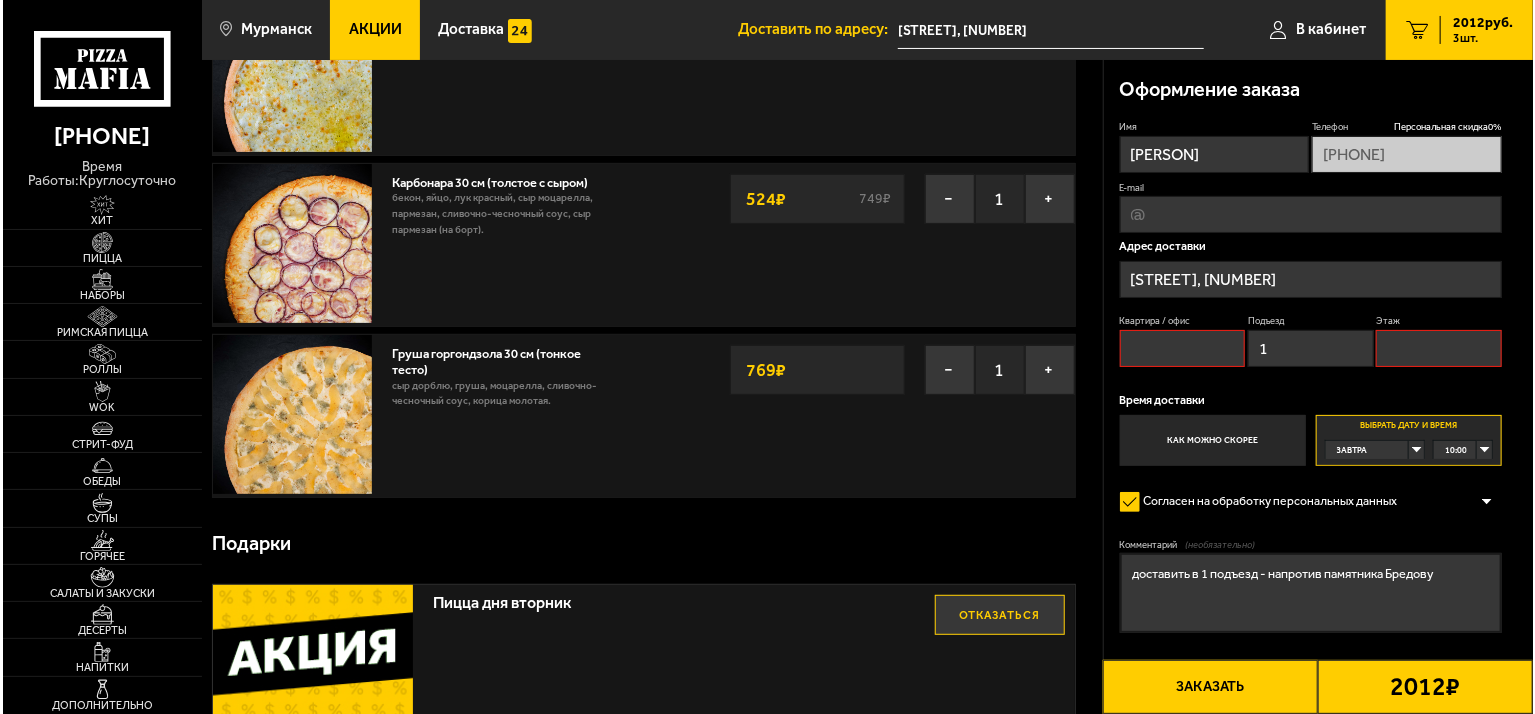 scroll, scrollTop: 169, scrollLeft: 0, axis: vertical 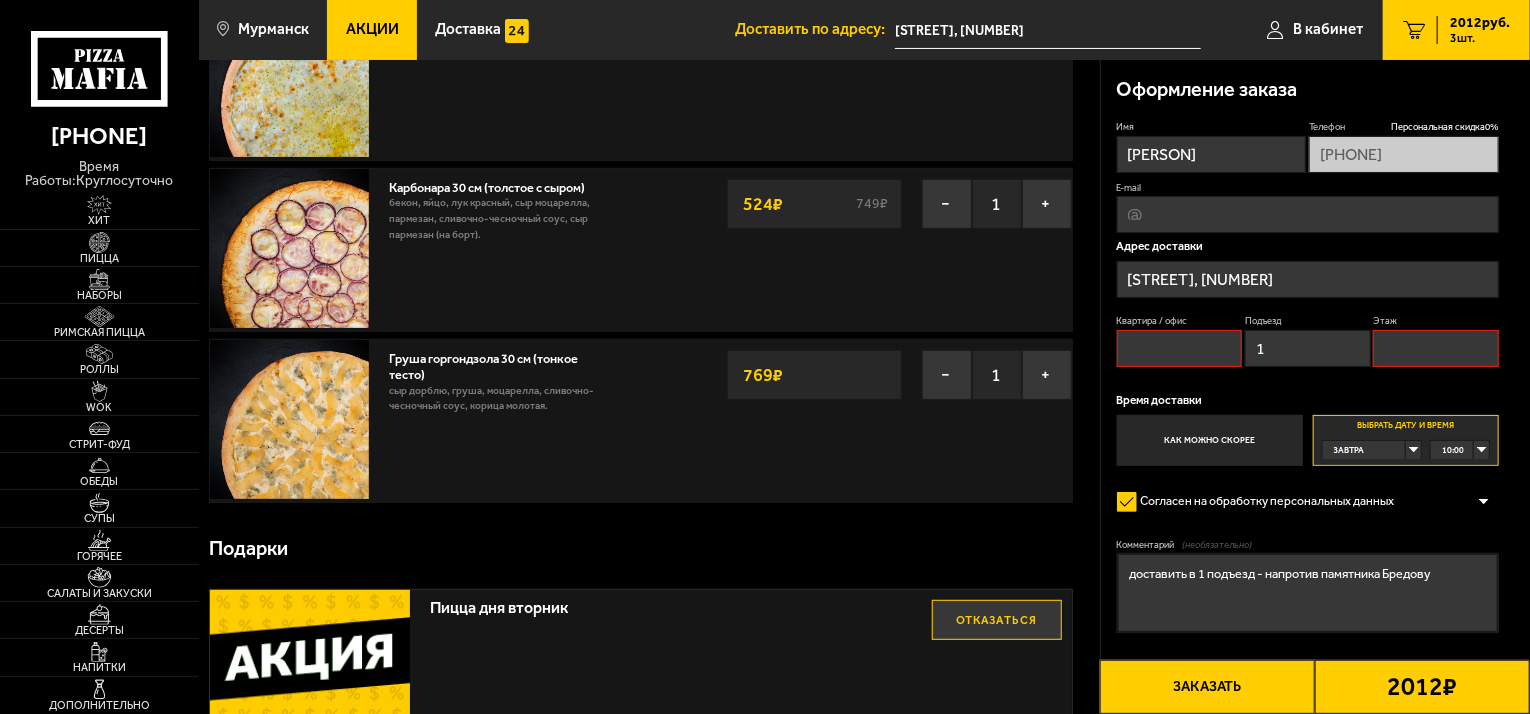 click on "Квартира / офис" at bounding box center [1180, 348] 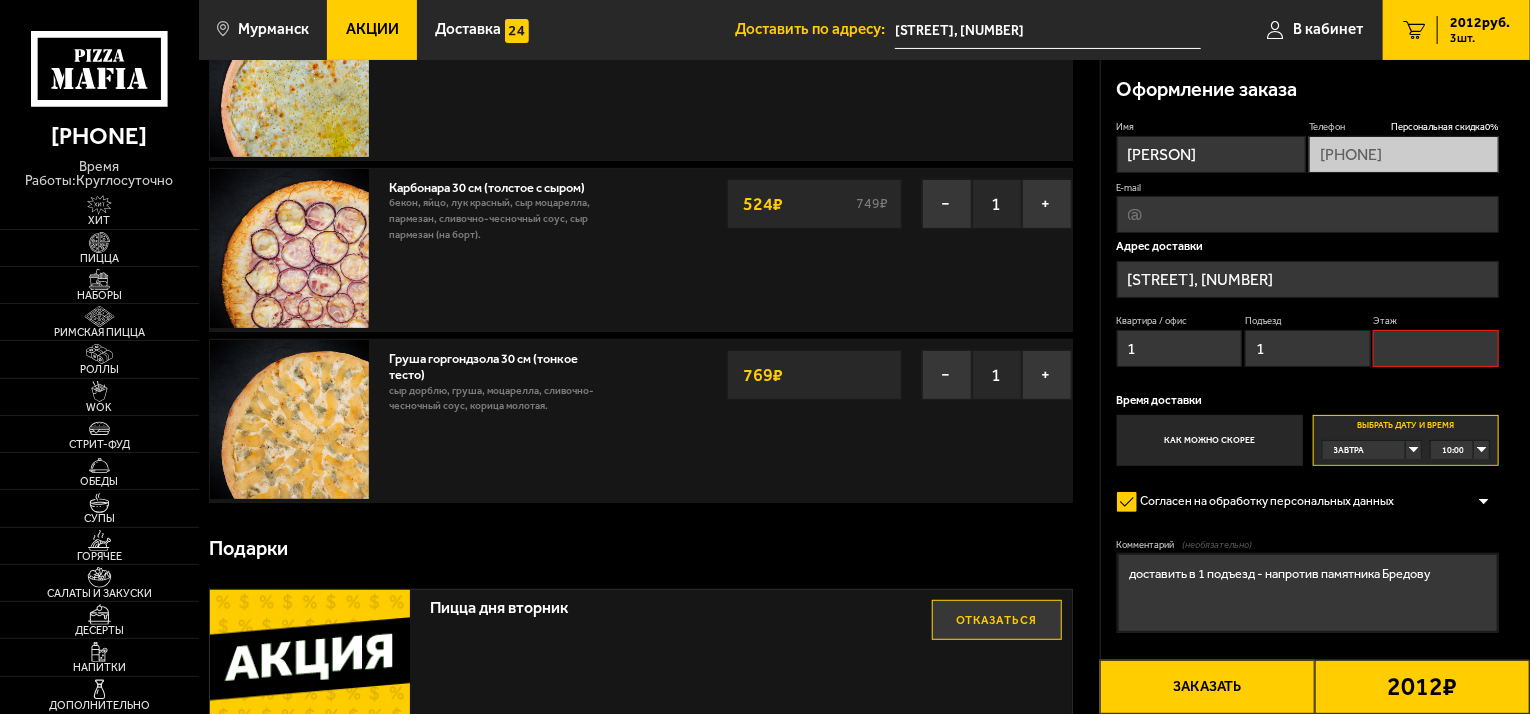 type on "1" 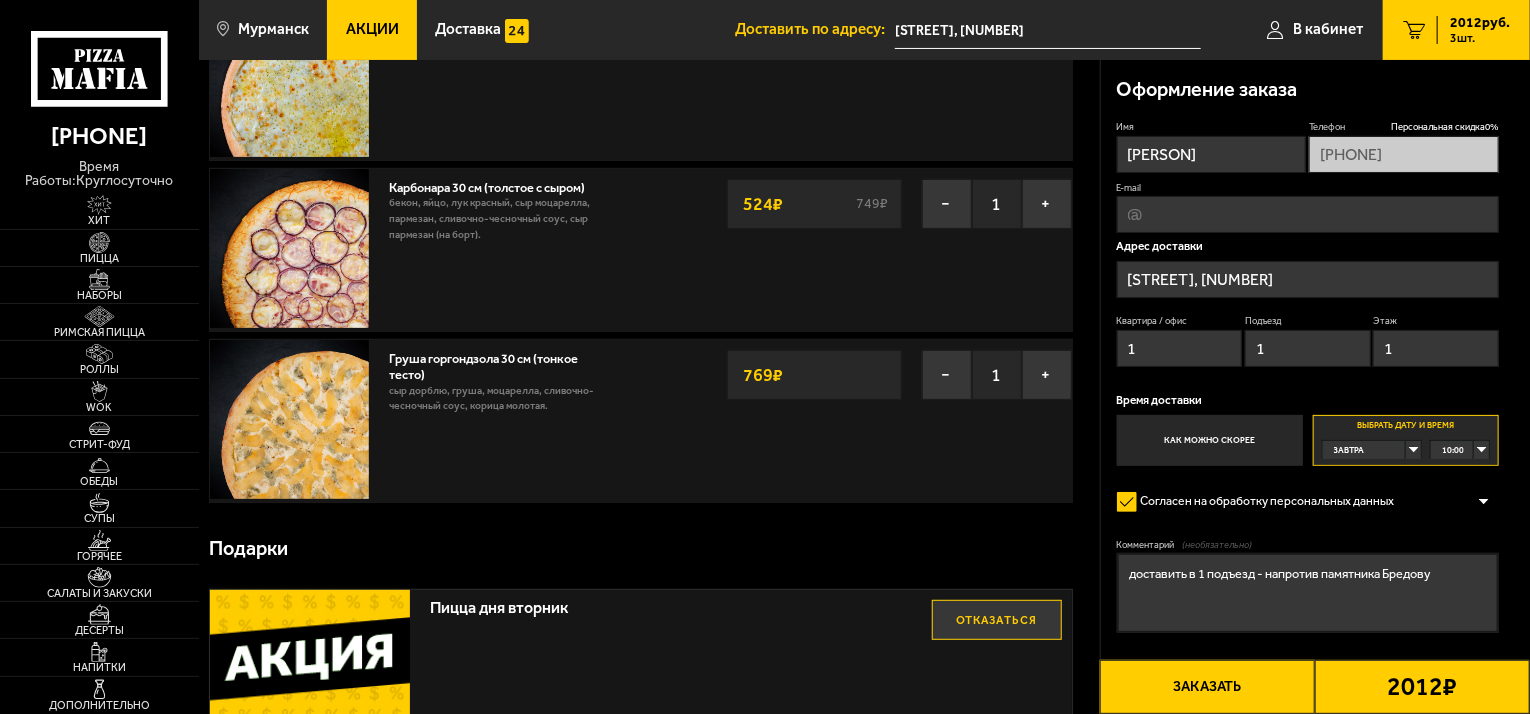 type on "1" 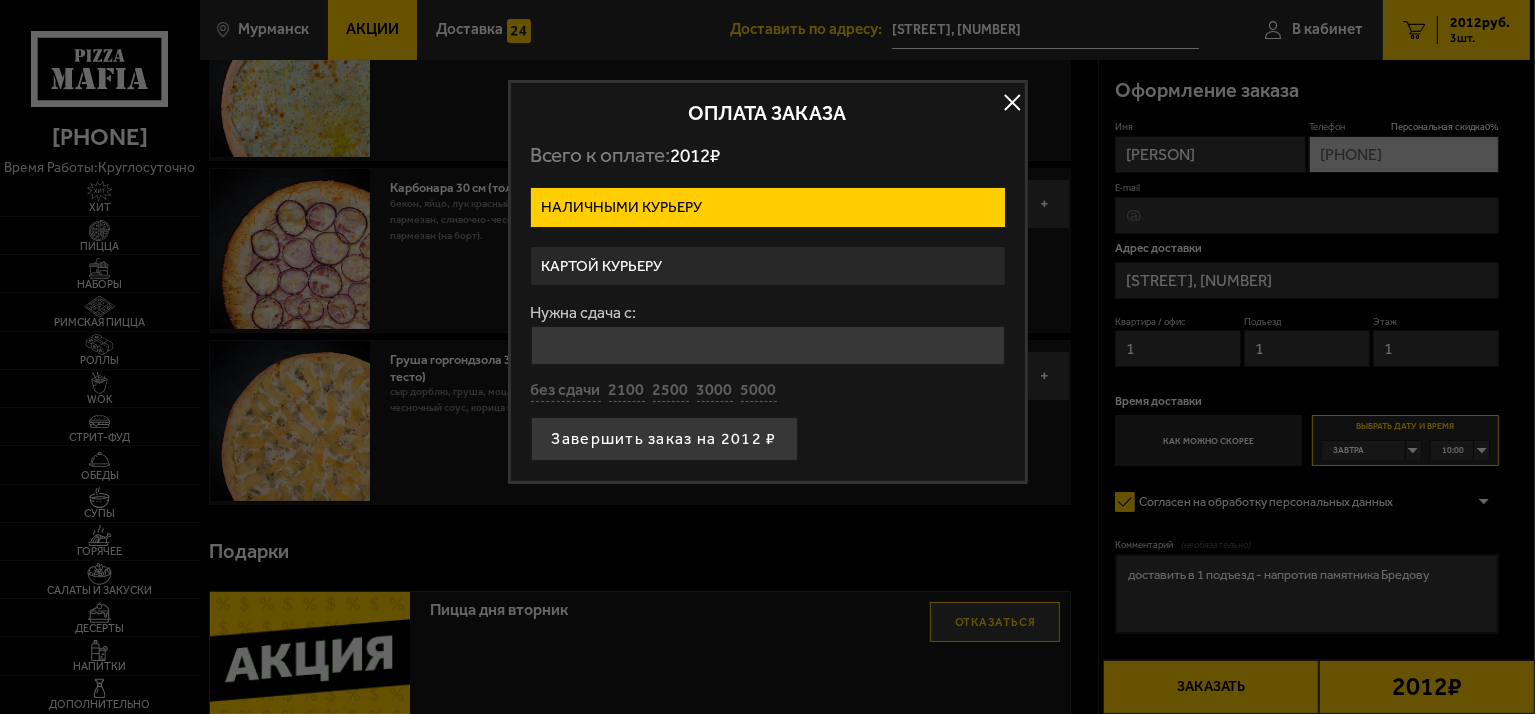 click on "Картой курьеру" at bounding box center [768, 266] 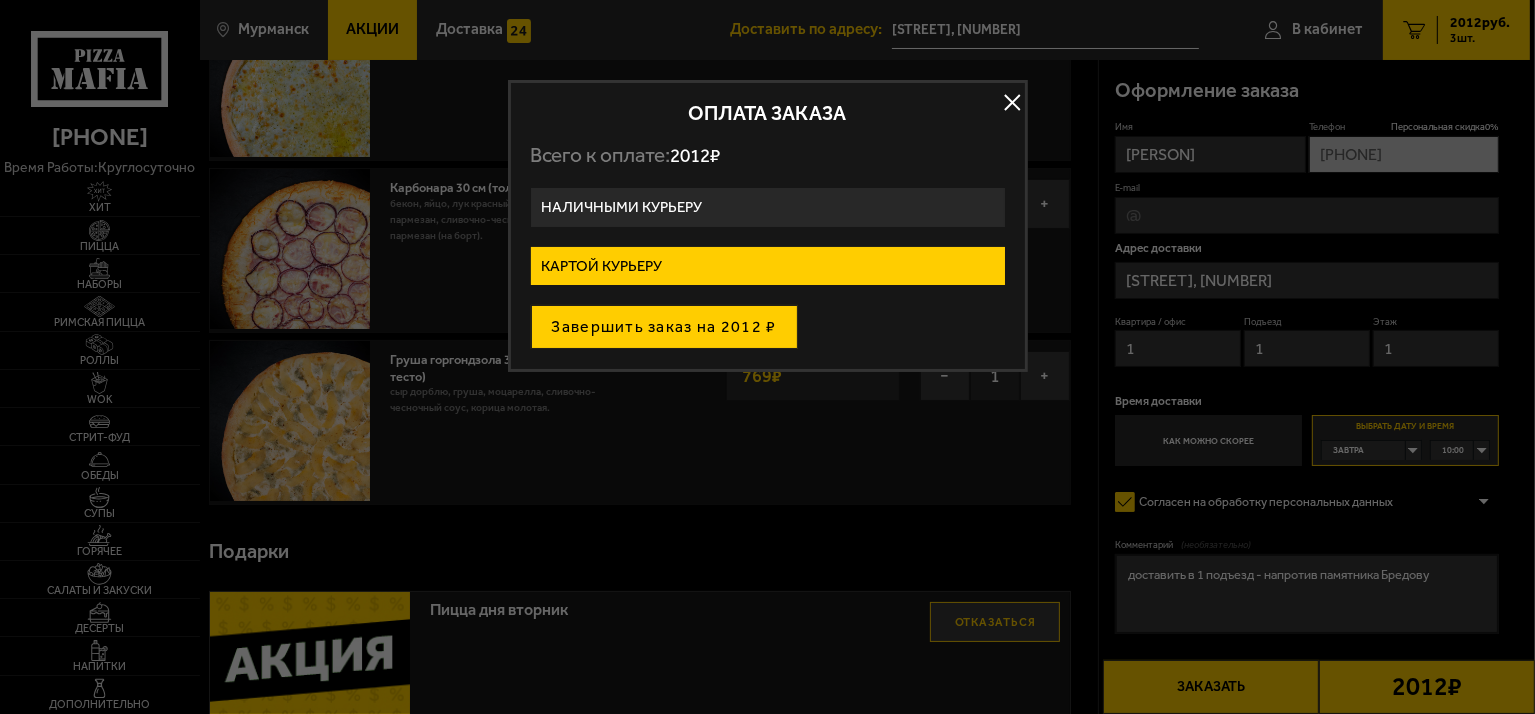 click on "Завершить заказ на 2012 ₽" at bounding box center (664, 327) 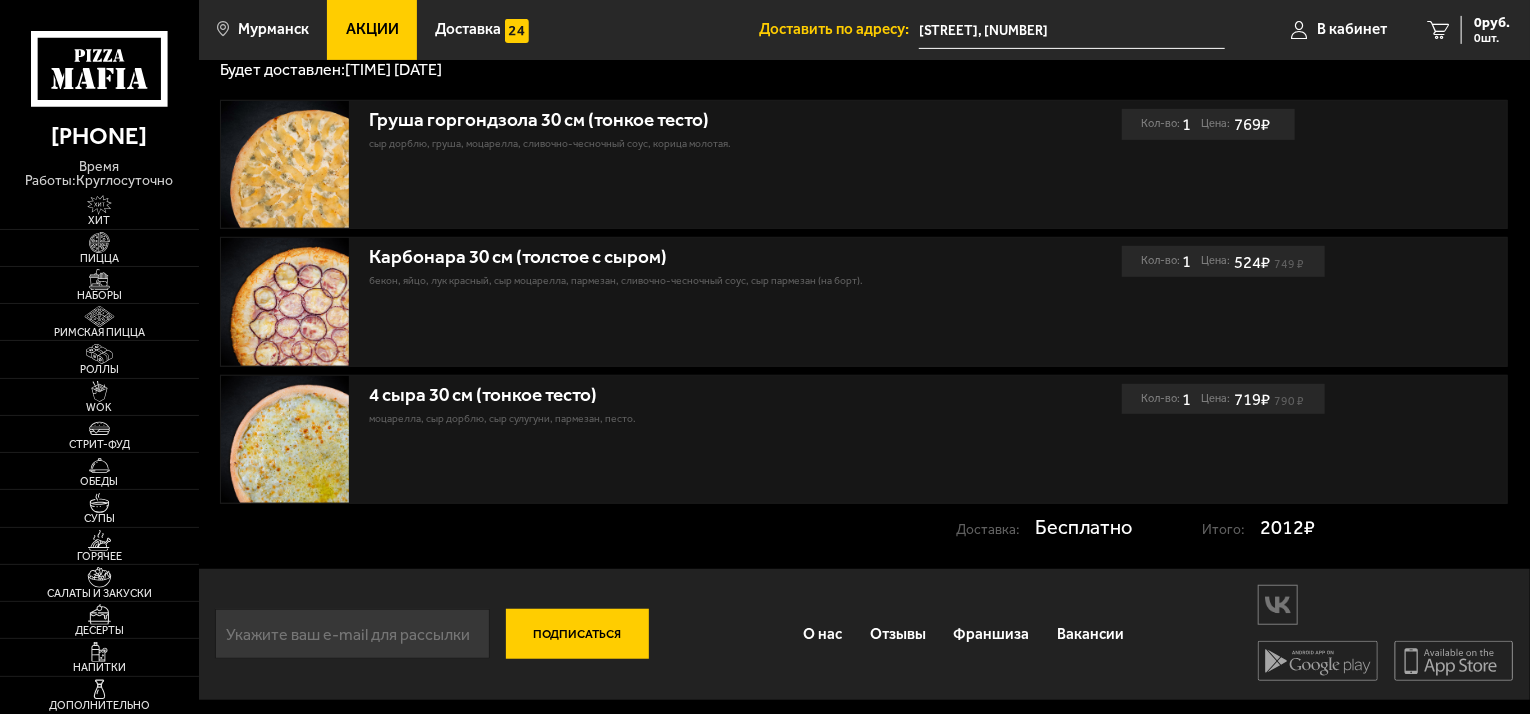 scroll, scrollTop: 416, scrollLeft: 0, axis: vertical 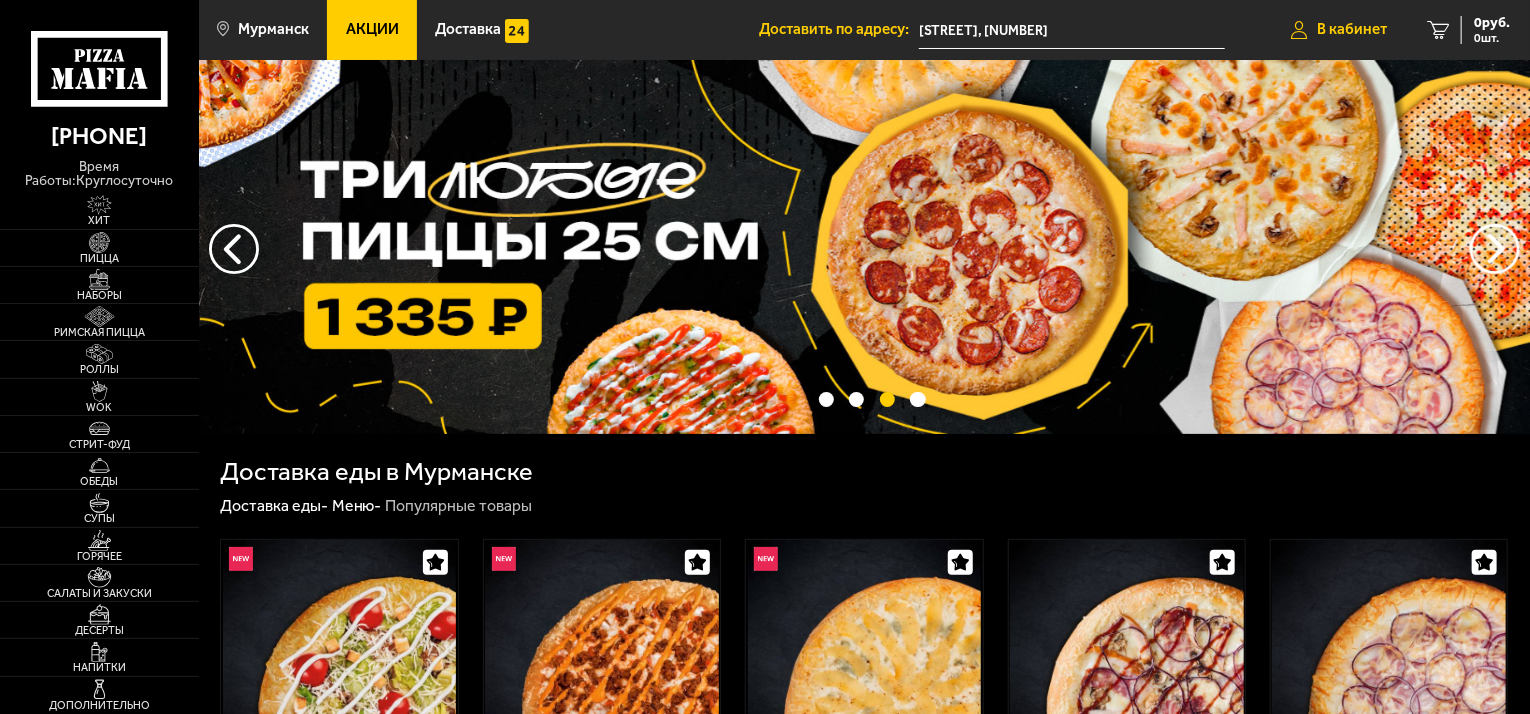 click on "В кабинет" at bounding box center [1352, 29] 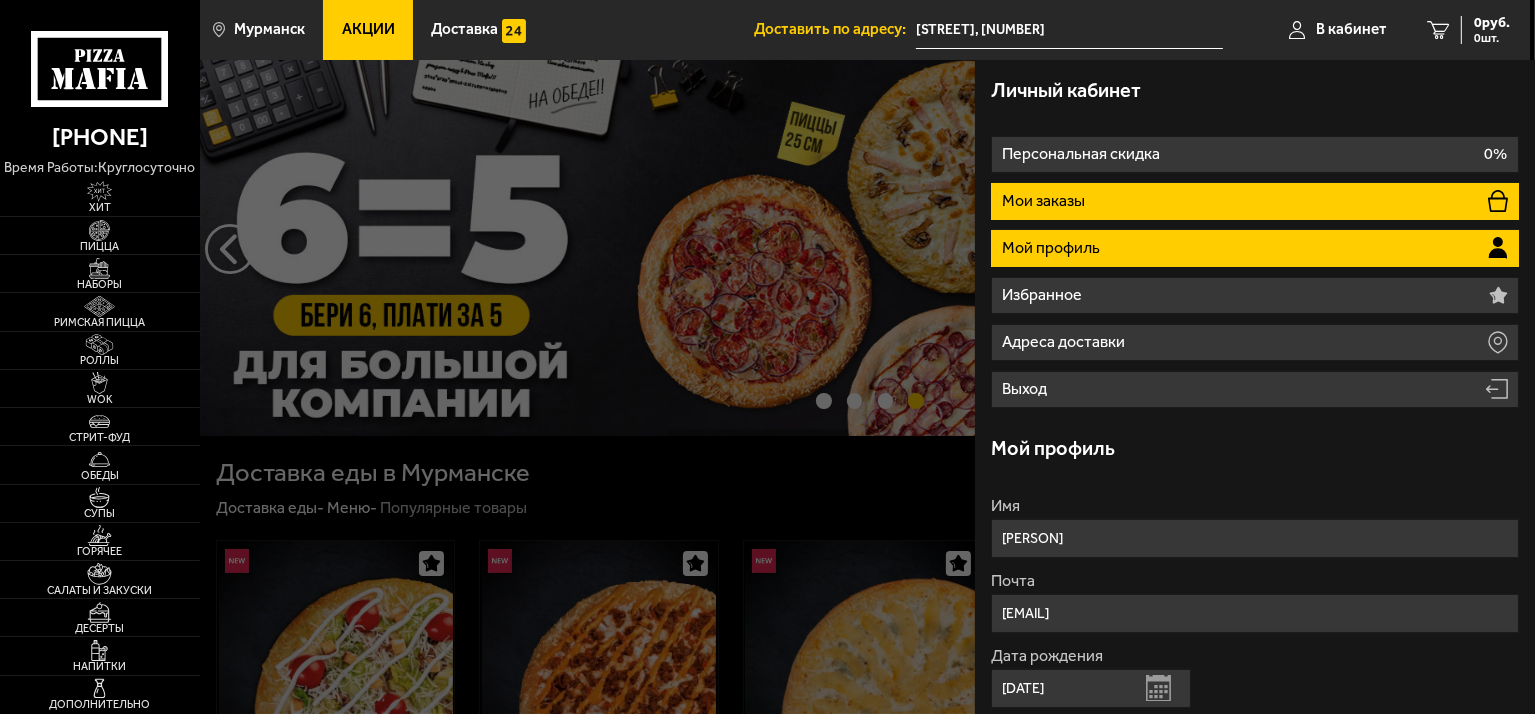 click 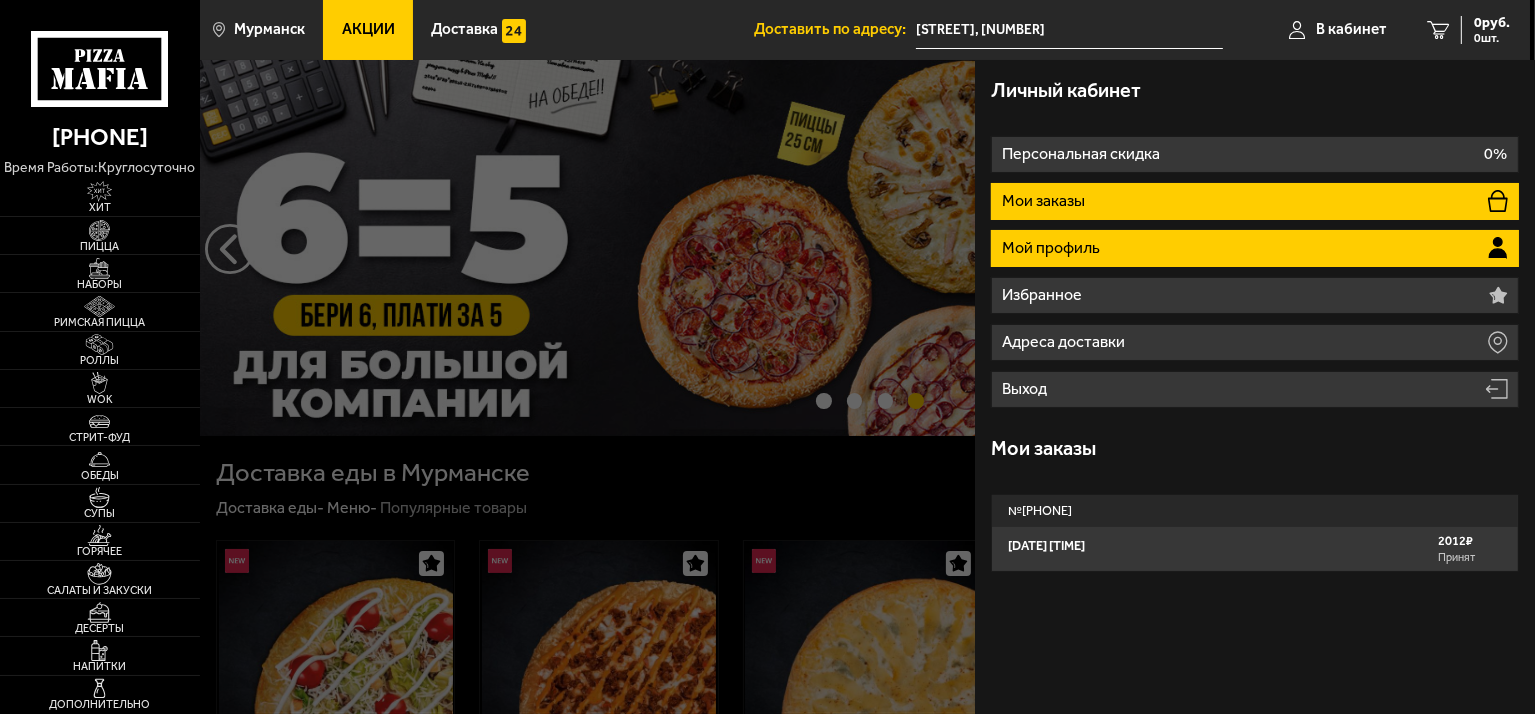 click 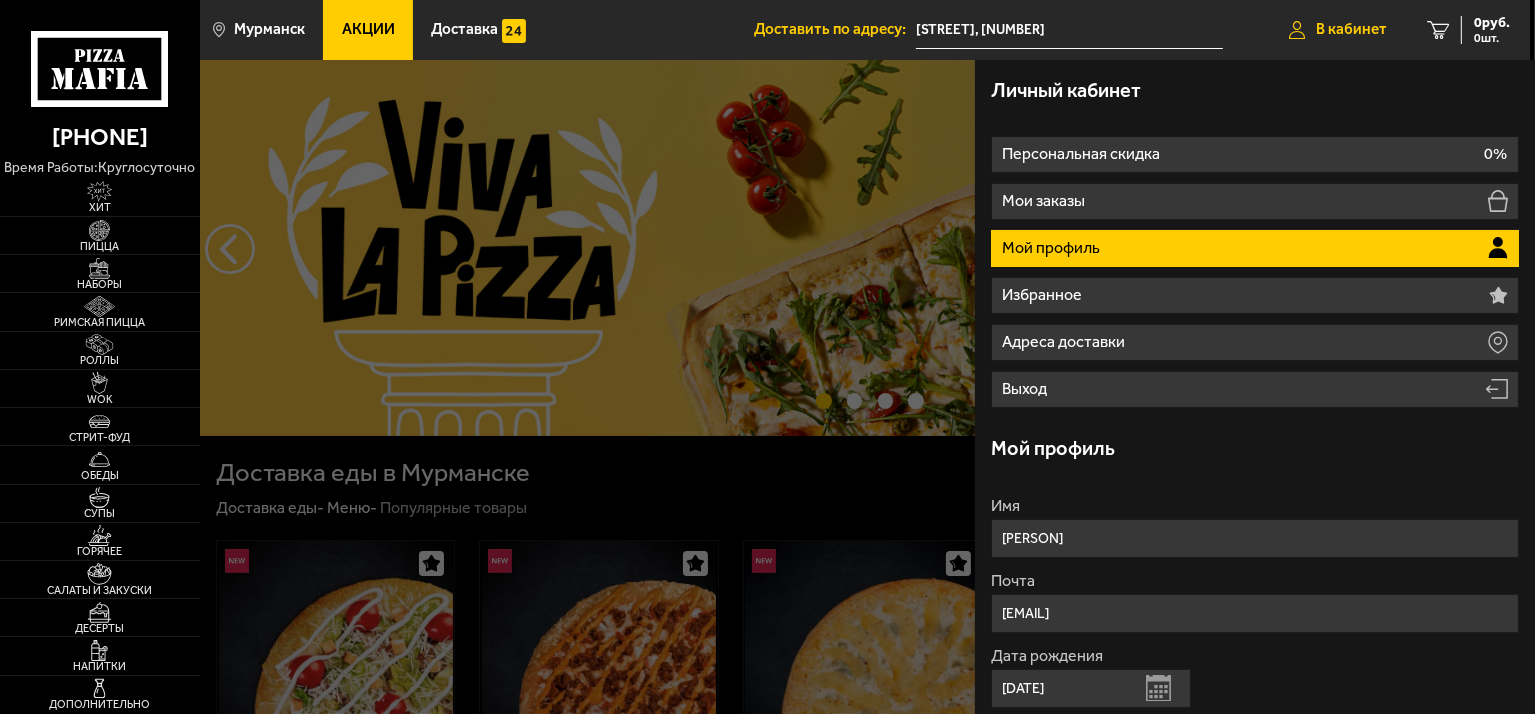 click on "В кабинет" at bounding box center [1351, 29] 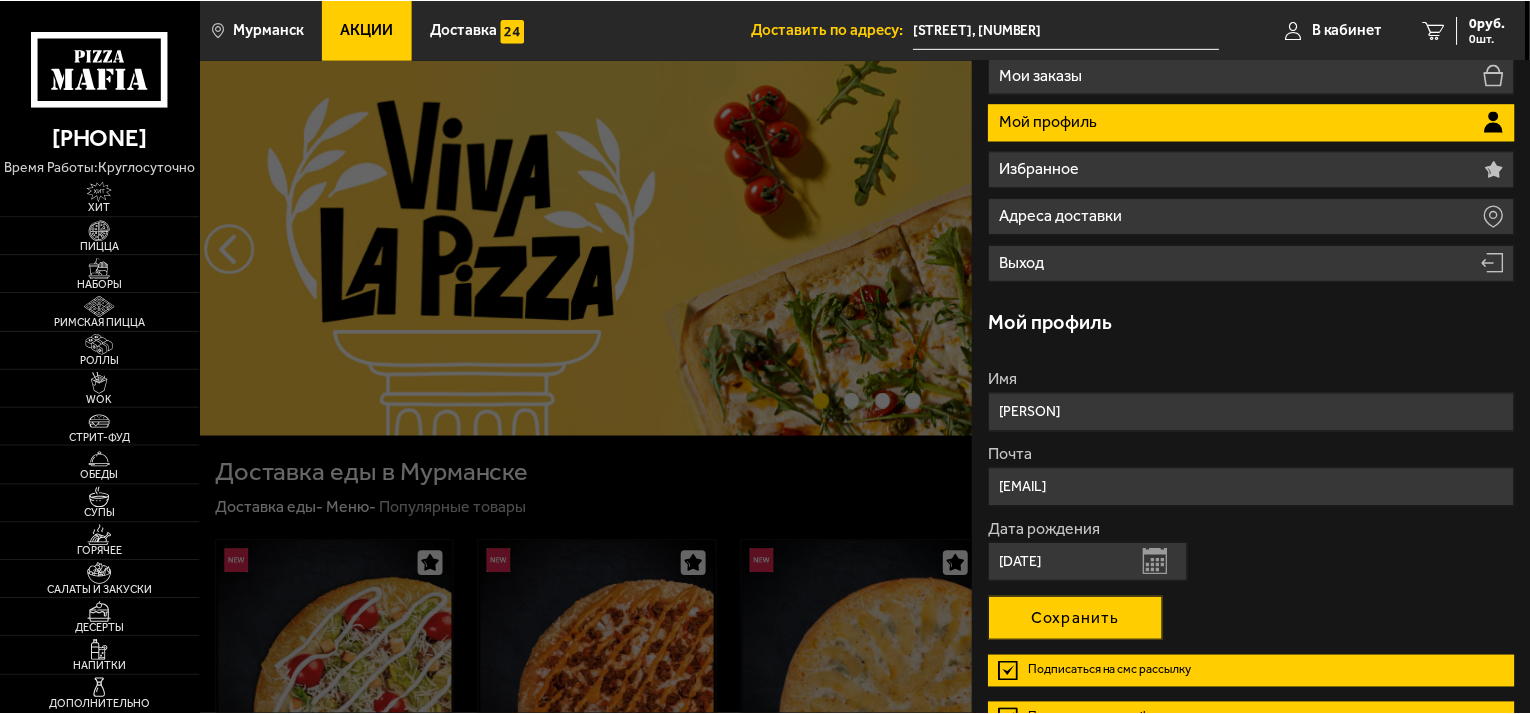 scroll, scrollTop: 236, scrollLeft: 0, axis: vertical 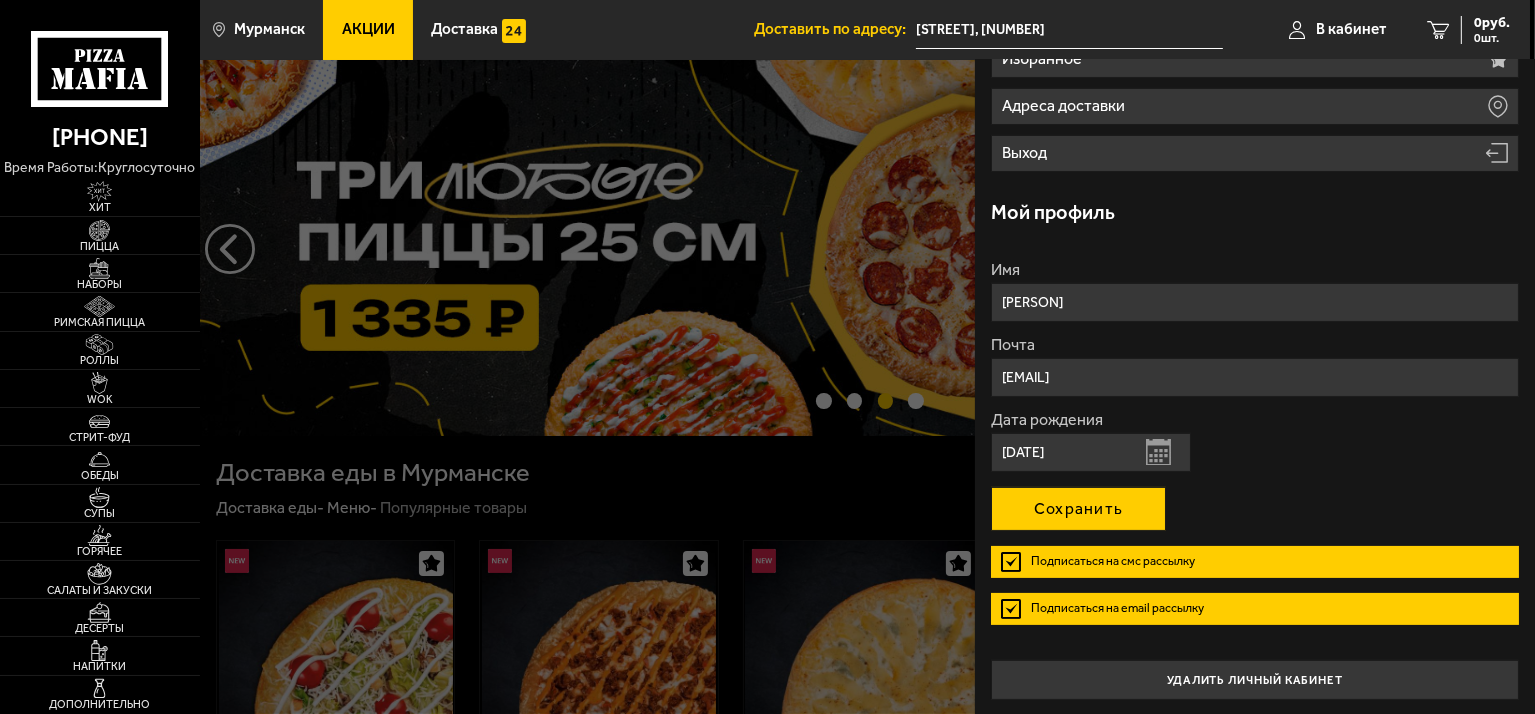 click on "Сохранить" at bounding box center (1078, 509) 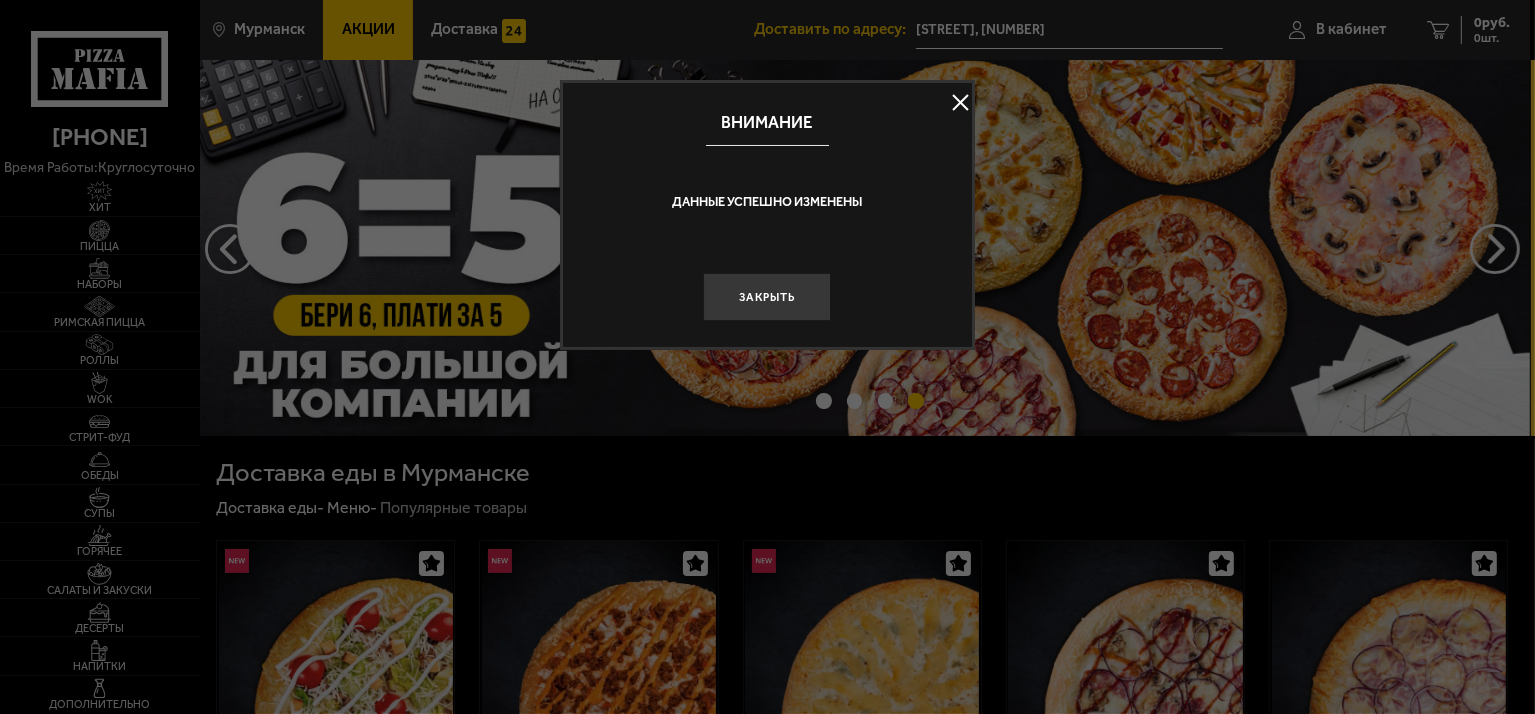 click at bounding box center [960, 103] 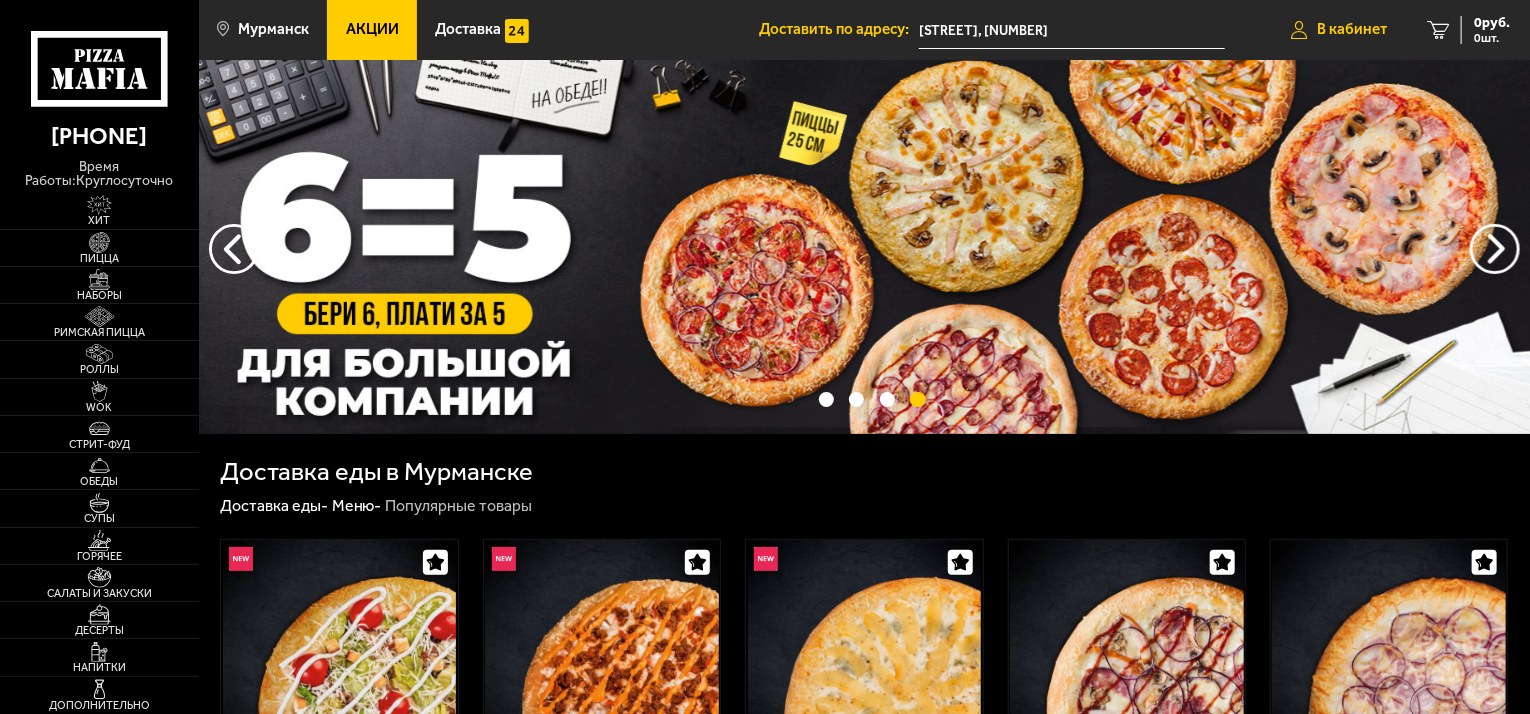 click on "В кабинет" at bounding box center (1352, 29) 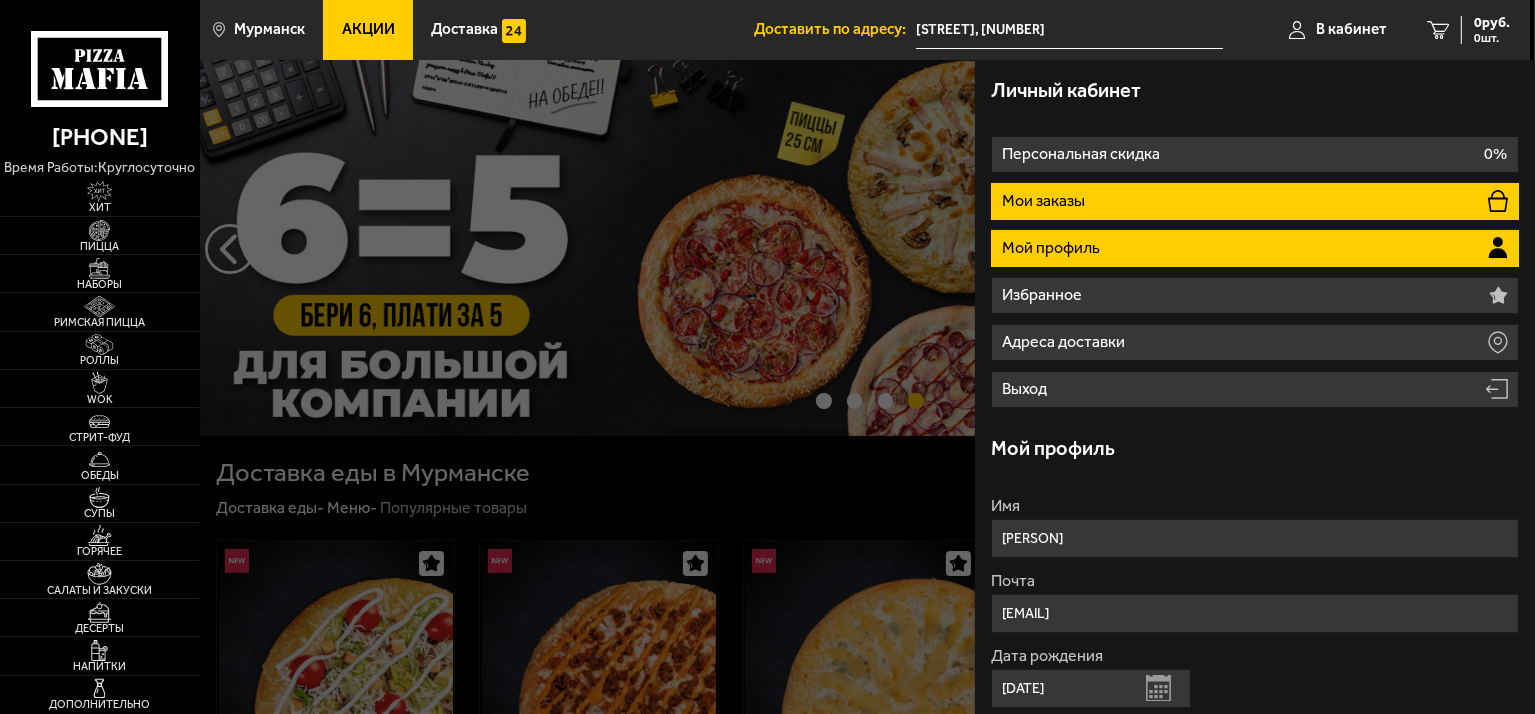 click on "Мои заказы" at bounding box center (1045, 201) 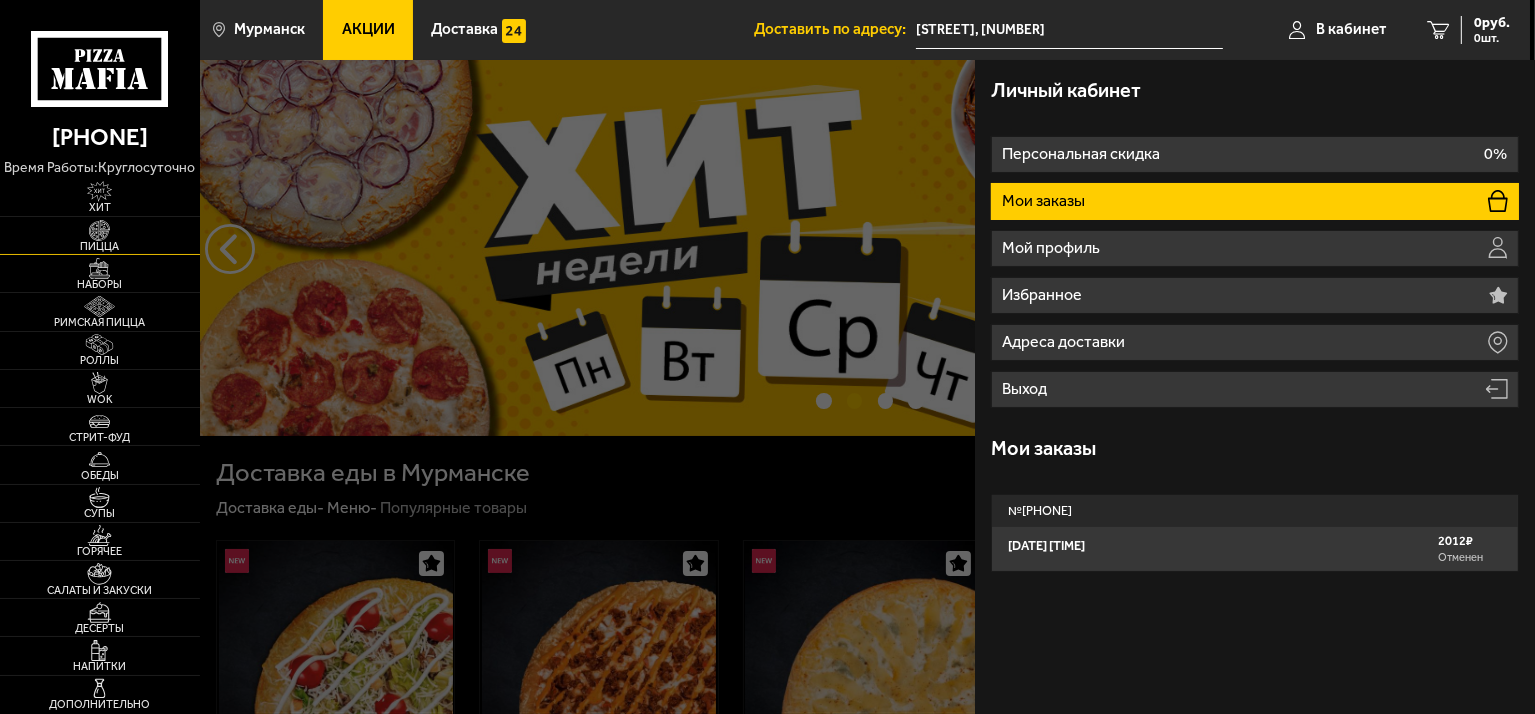 click on "Пицца" at bounding box center [100, 246] 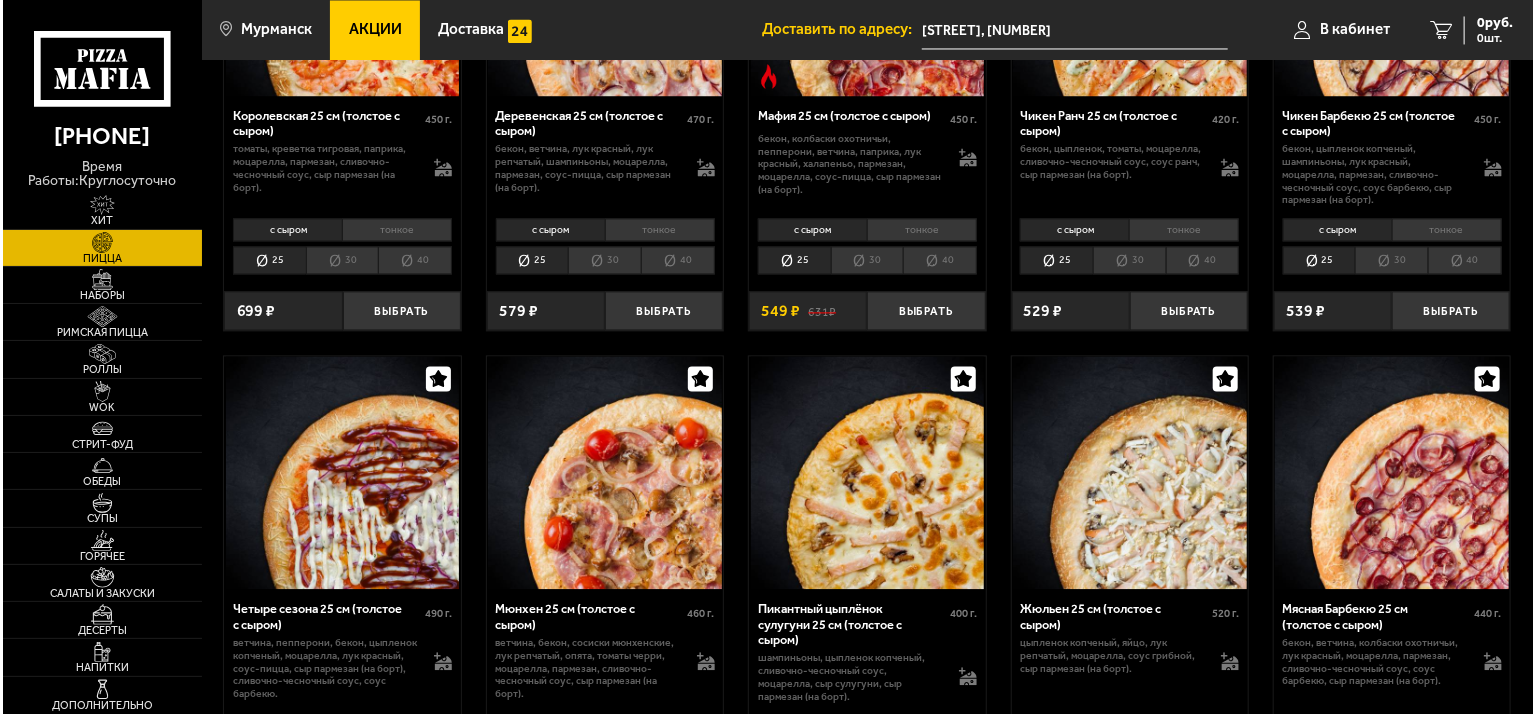 scroll, scrollTop: 2300, scrollLeft: 0, axis: vertical 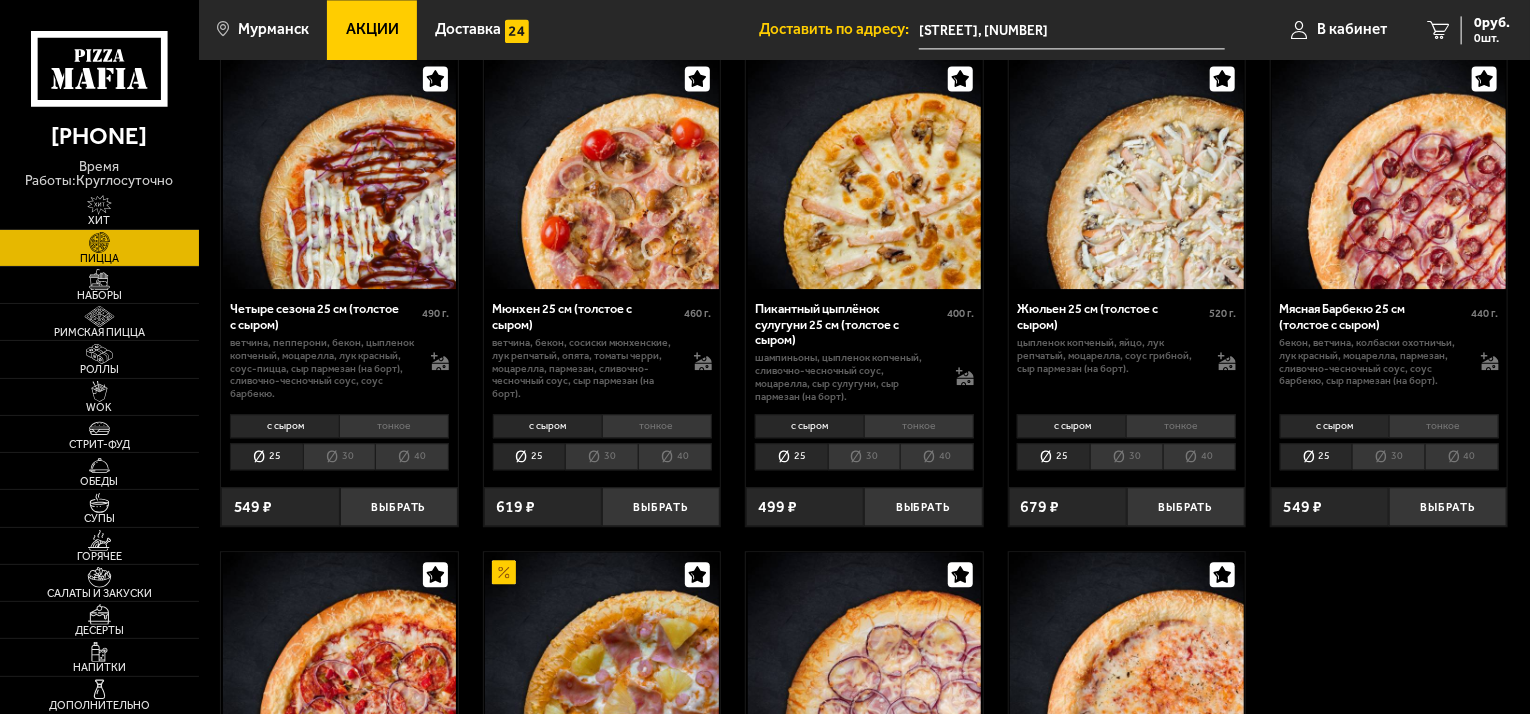 click on "30" at bounding box center (864, 457) 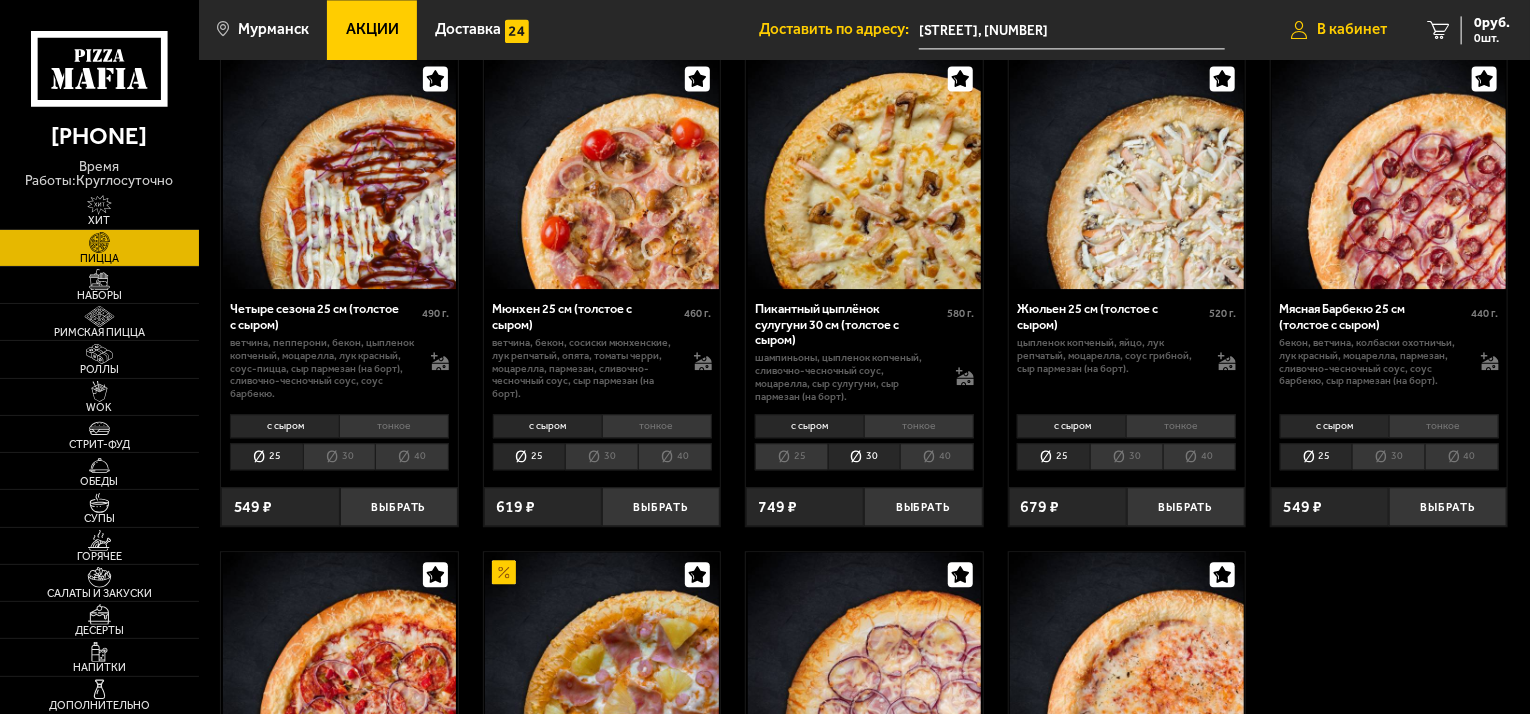 click on "В кабинет" at bounding box center [1352, 29] 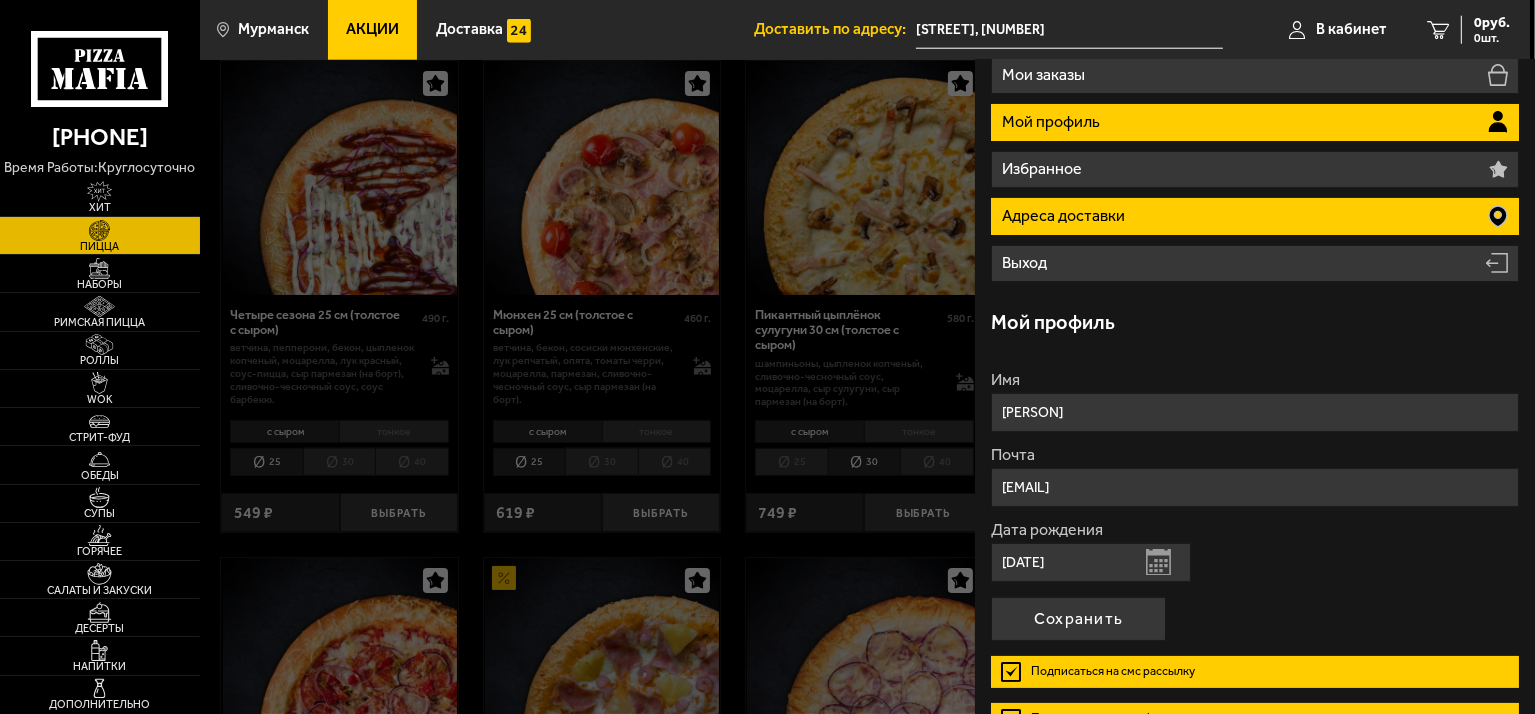scroll, scrollTop: 0, scrollLeft: 0, axis: both 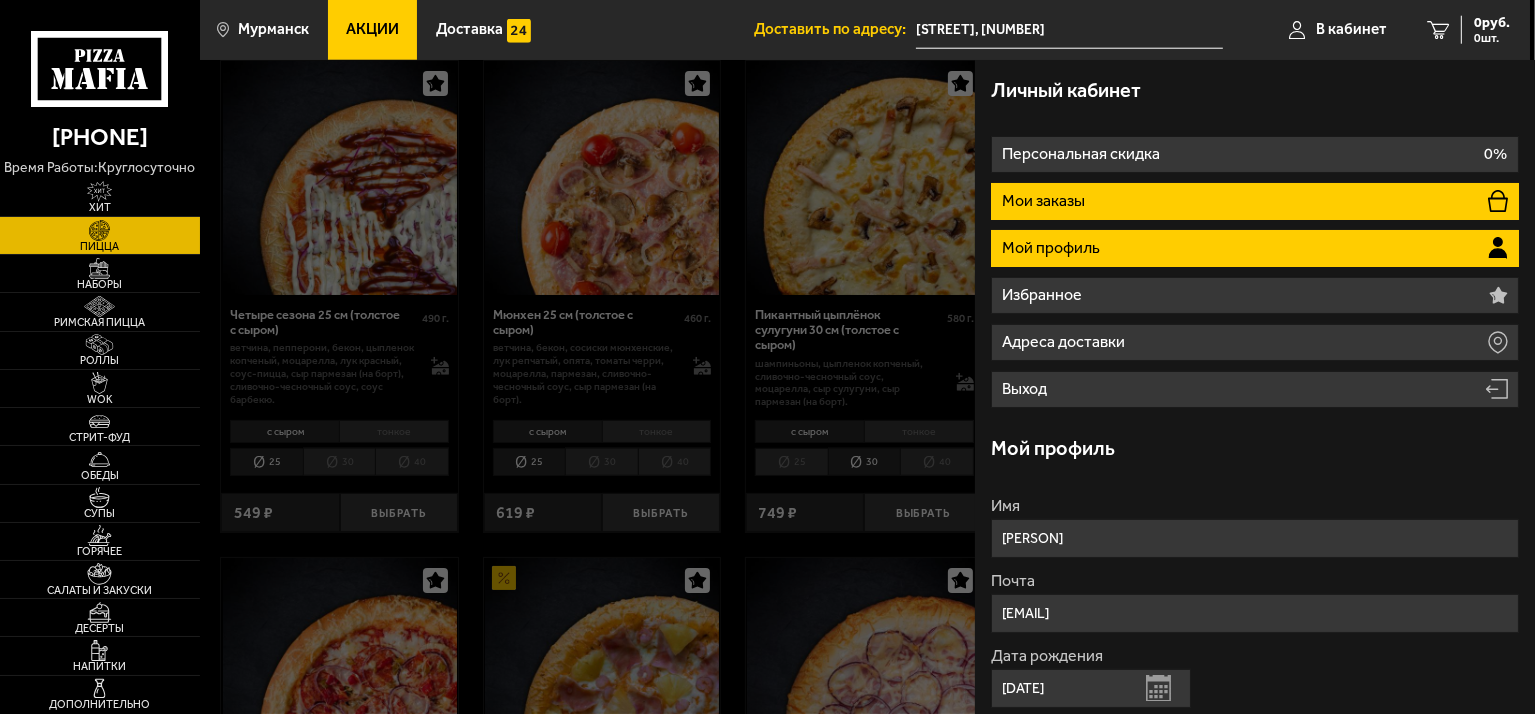 click 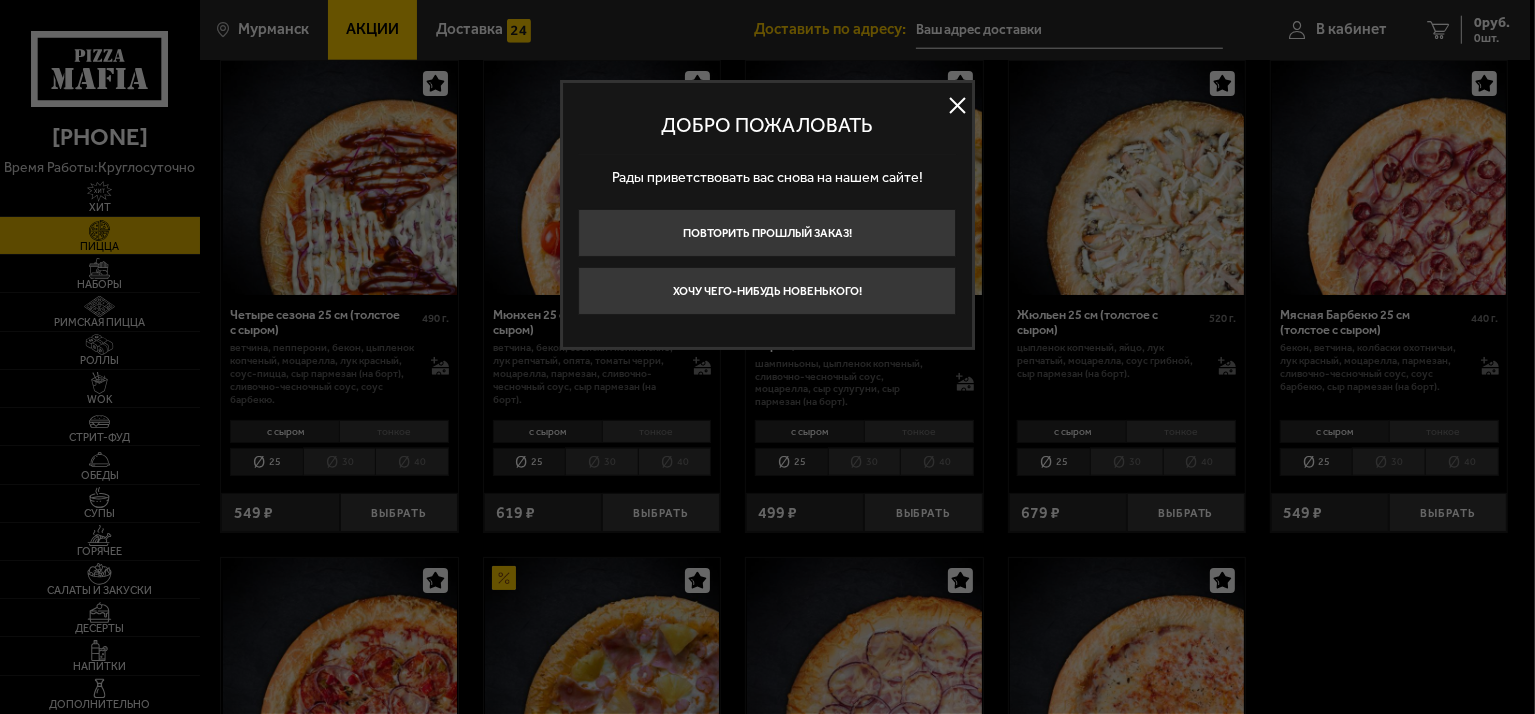 type on "[STREET], [NUMBER]" 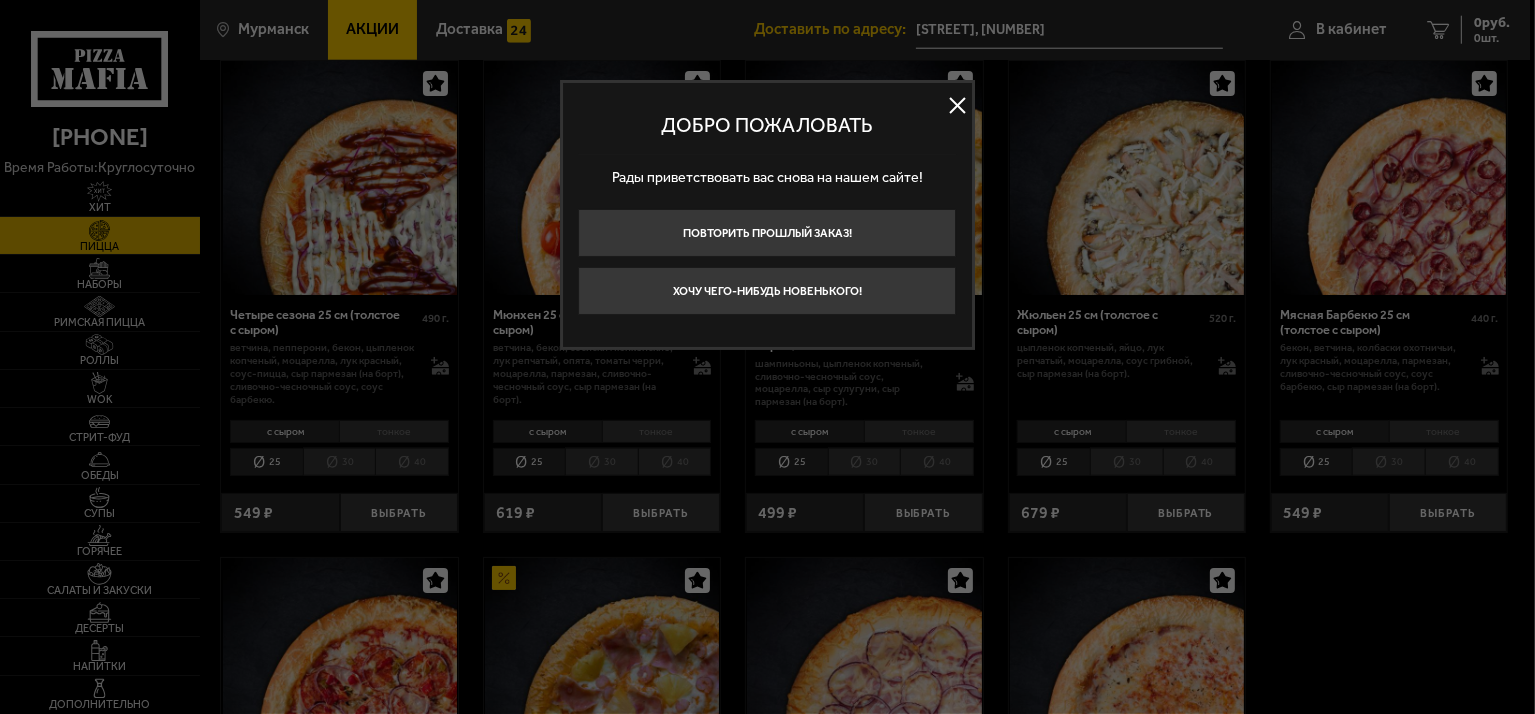 scroll, scrollTop: 2300, scrollLeft: 0, axis: vertical 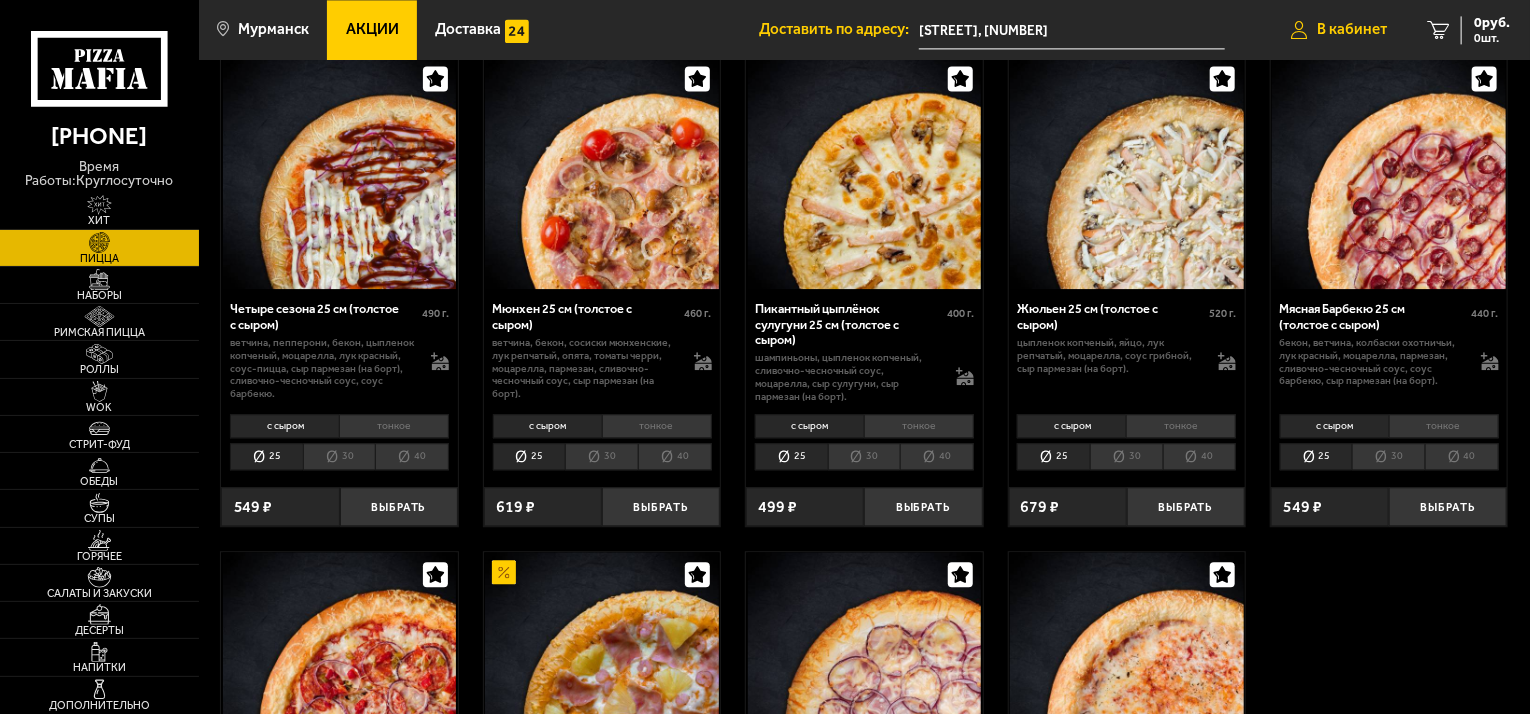 click on "В кабинет" at bounding box center (1352, 29) 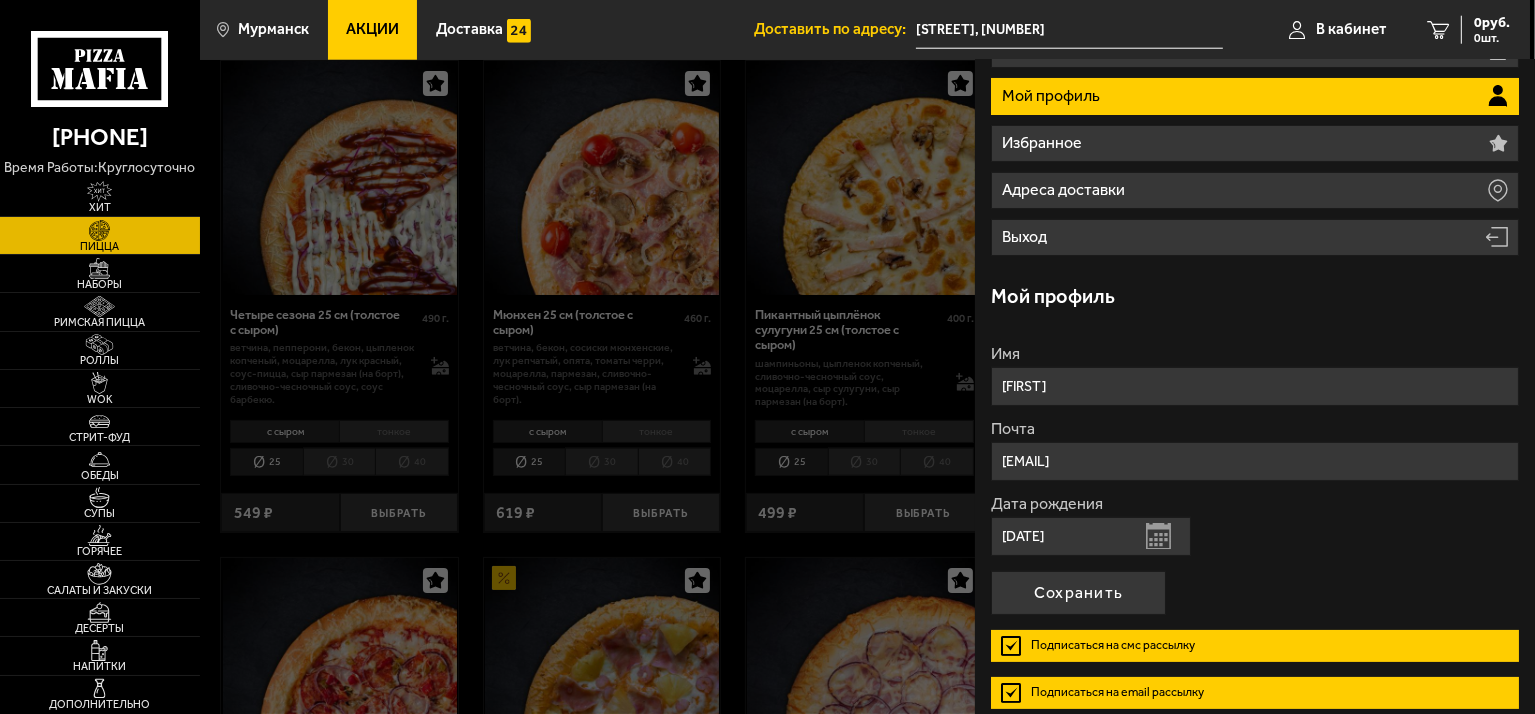 scroll, scrollTop: 36, scrollLeft: 0, axis: vertical 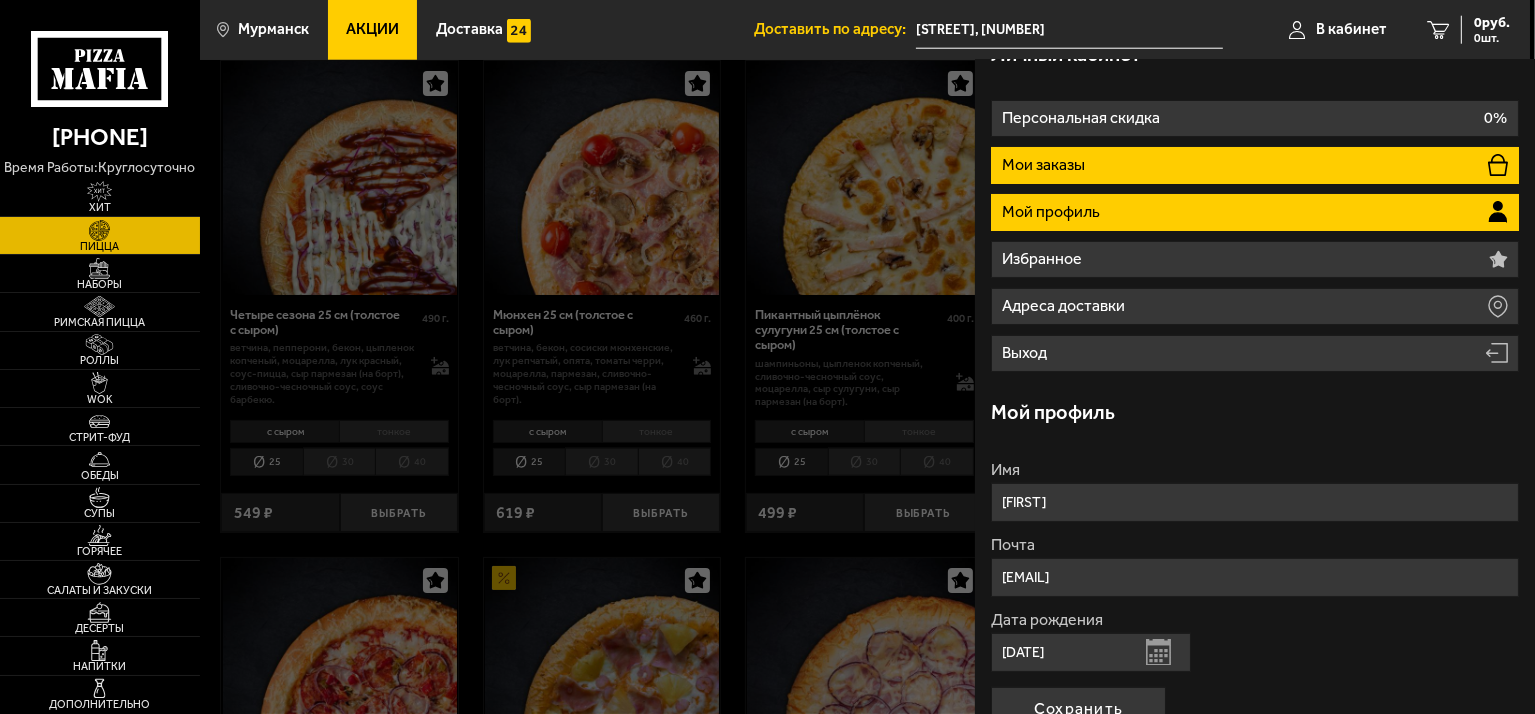 click on "Мои заказы" at bounding box center (1255, 165) 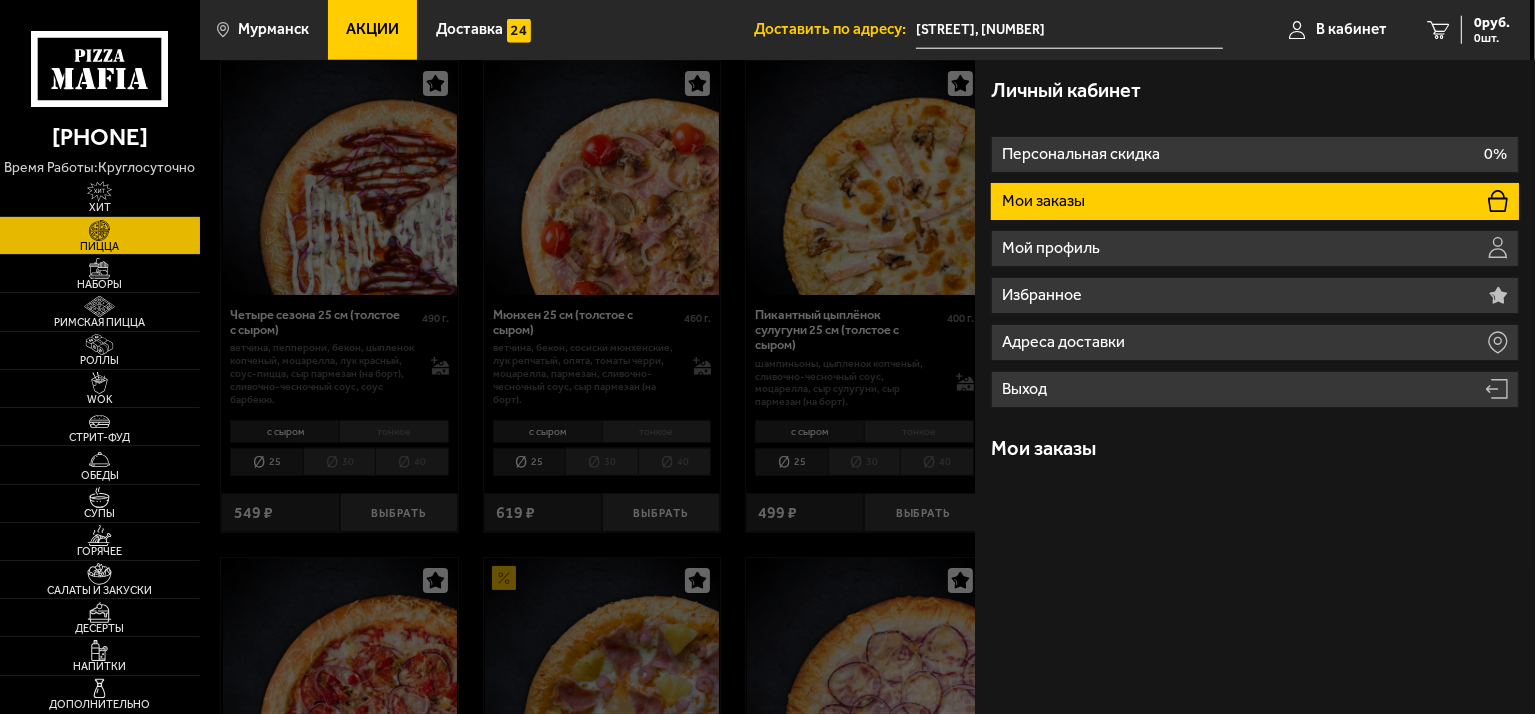 scroll, scrollTop: 0, scrollLeft: 0, axis: both 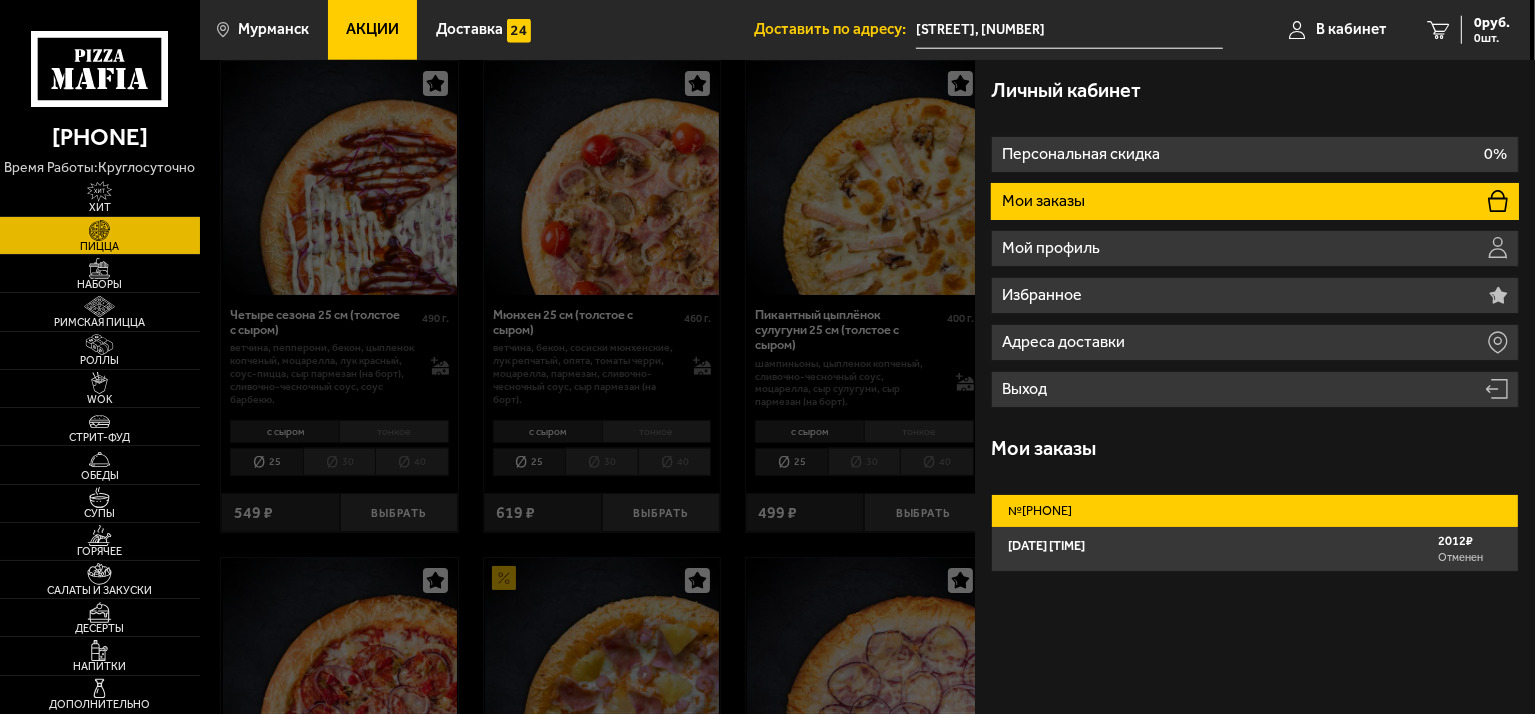 click on "[DATE] [TIME]" at bounding box center (1046, 546) 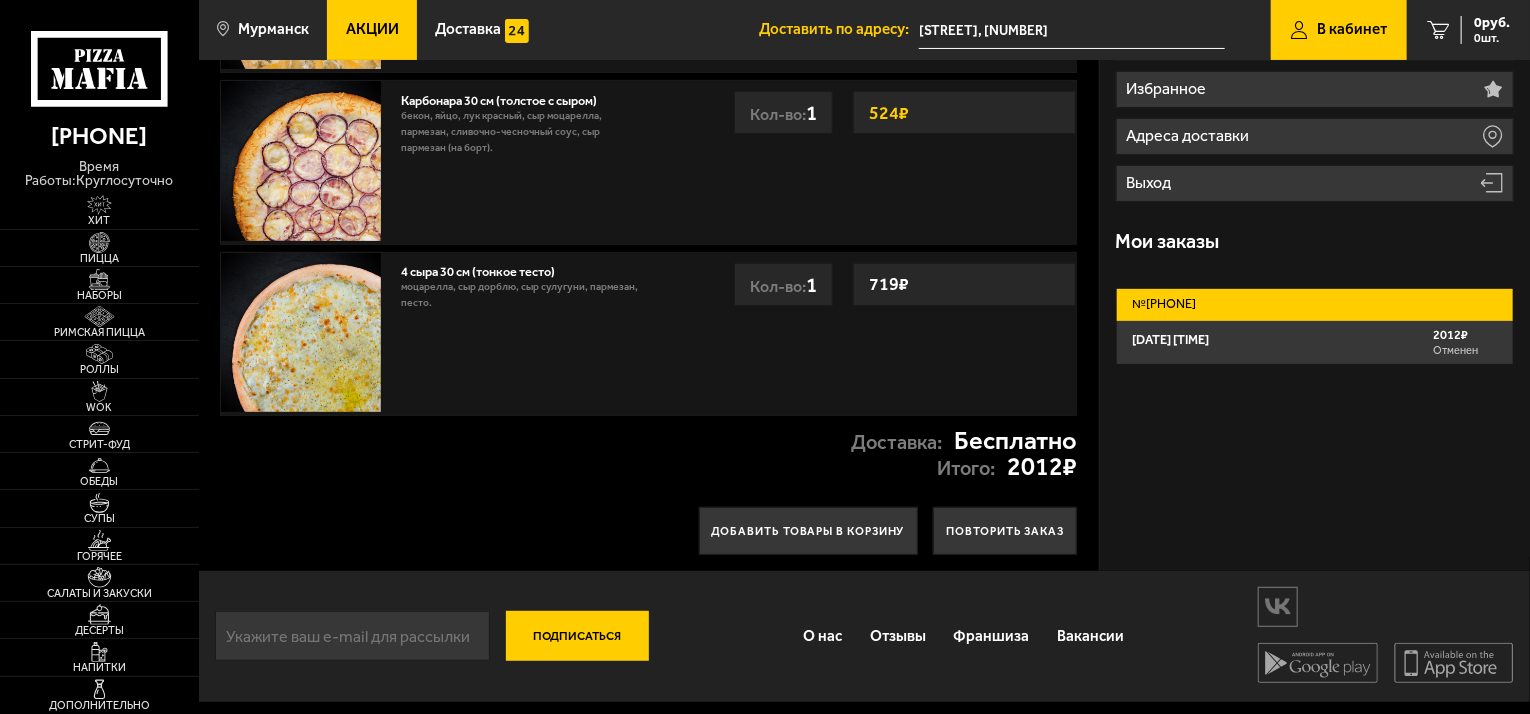 scroll, scrollTop: 208, scrollLeft: 0, axis: vertical 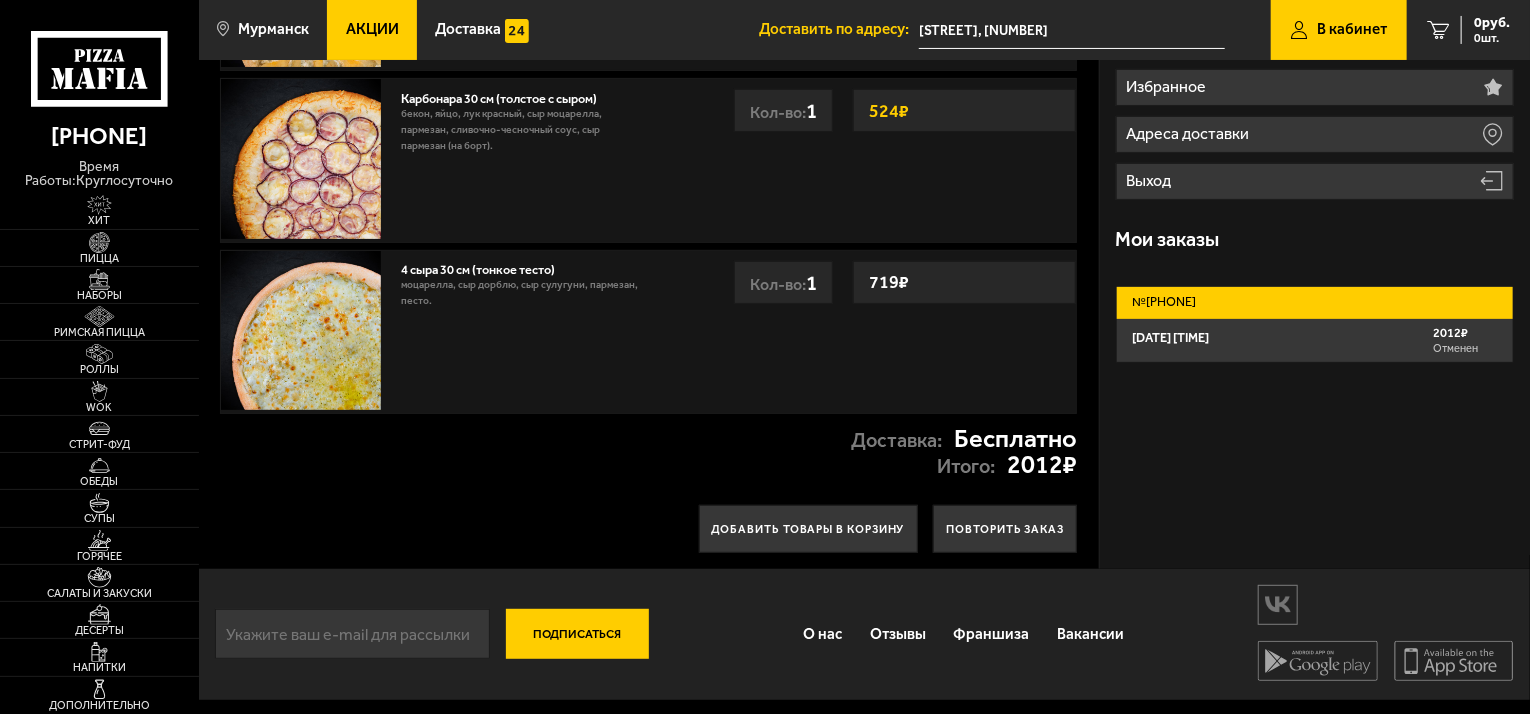 click on "№  [PHONE]" at bounding box center (1315, 303) 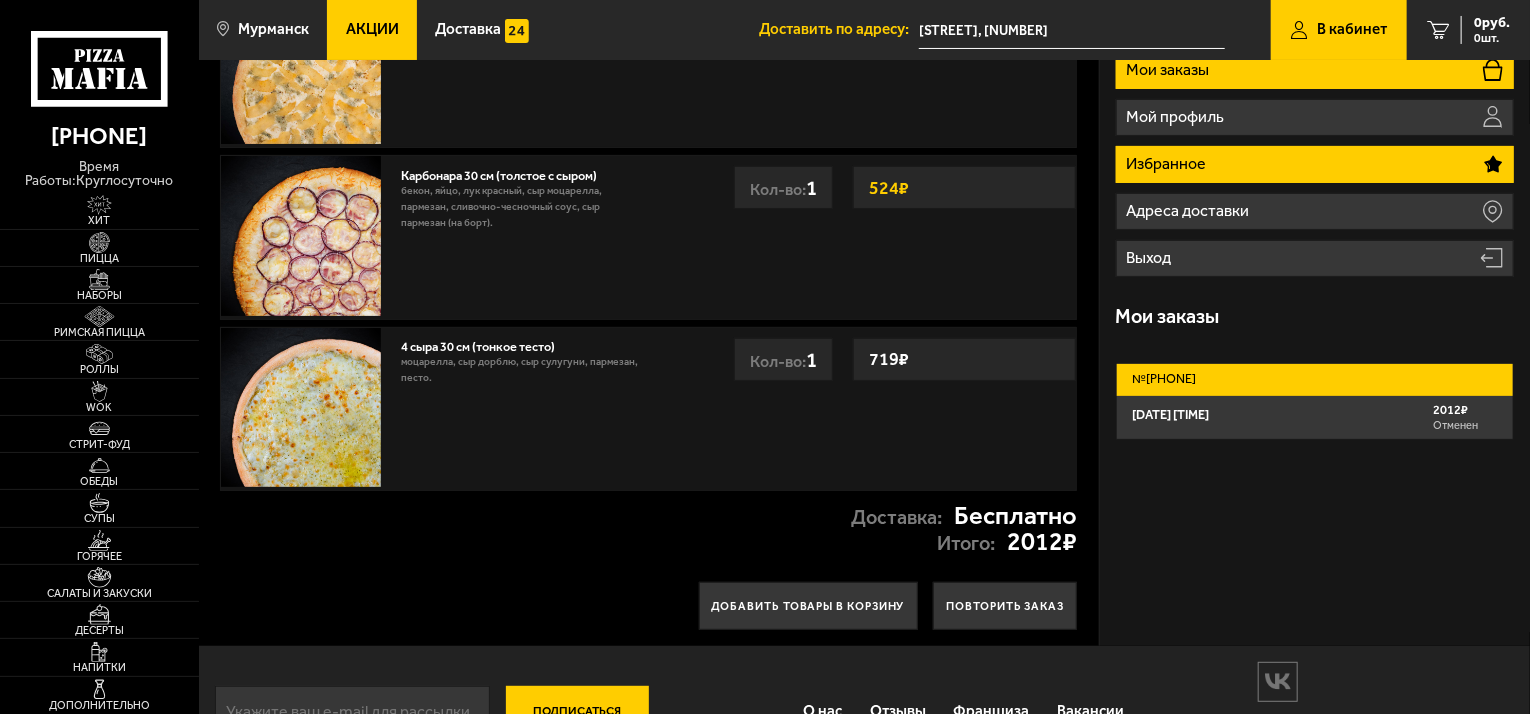 scroll, scrollTop: 0, scrollLeft: 0, axis: both 